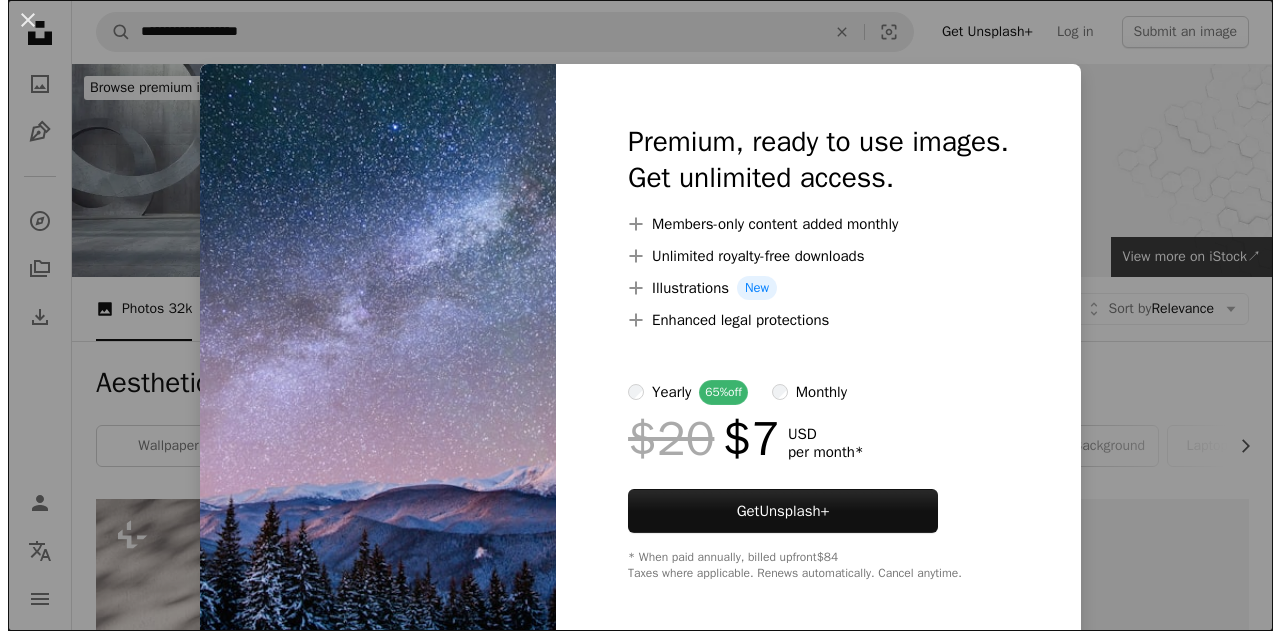 scroll, scrollTop: 1797, scrollLeft: 0, axis: vertical 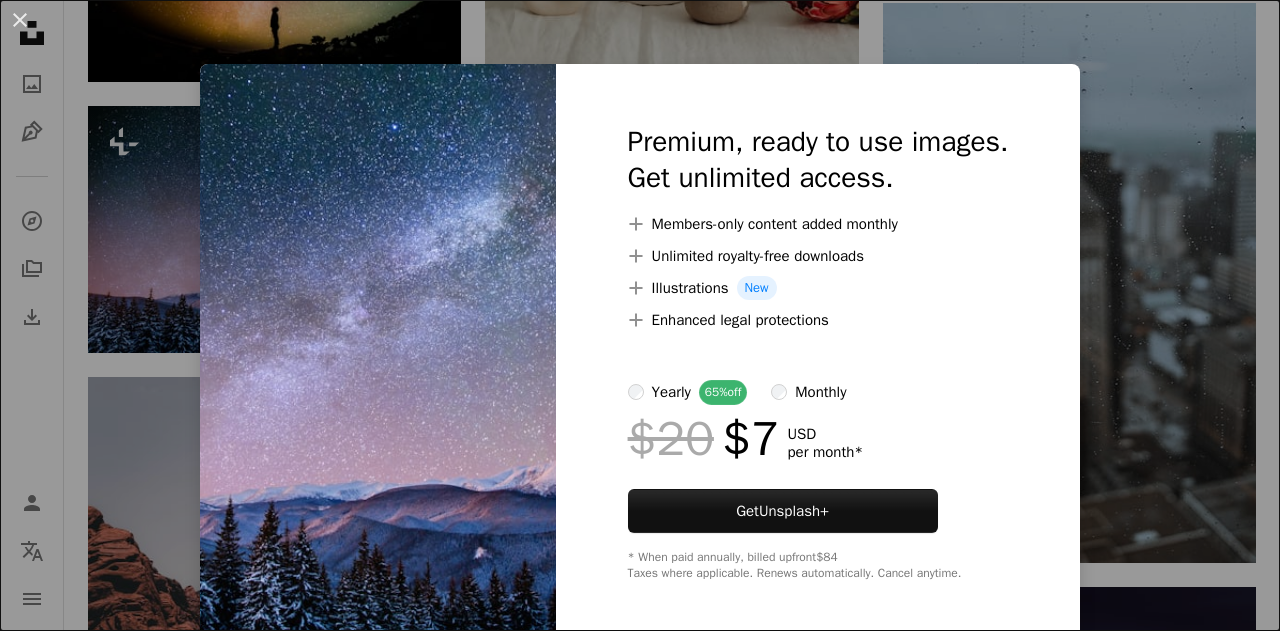 click on "An X shape Premium, ready to use images. Get unlimited access. A plus sign Members-only content added monthly A plus sign Unlimited royalty-free downloads A plus sign Illustrations  New A plus sign Enhanced legal protections yearly 65%  off monthly $20   $7 USD per month * Get  Unsplash+ * When paid annually, billed upfront  $84 Taxes where applicable. Renews automatically. Cancel anytime." at bounding box center (640, 315) 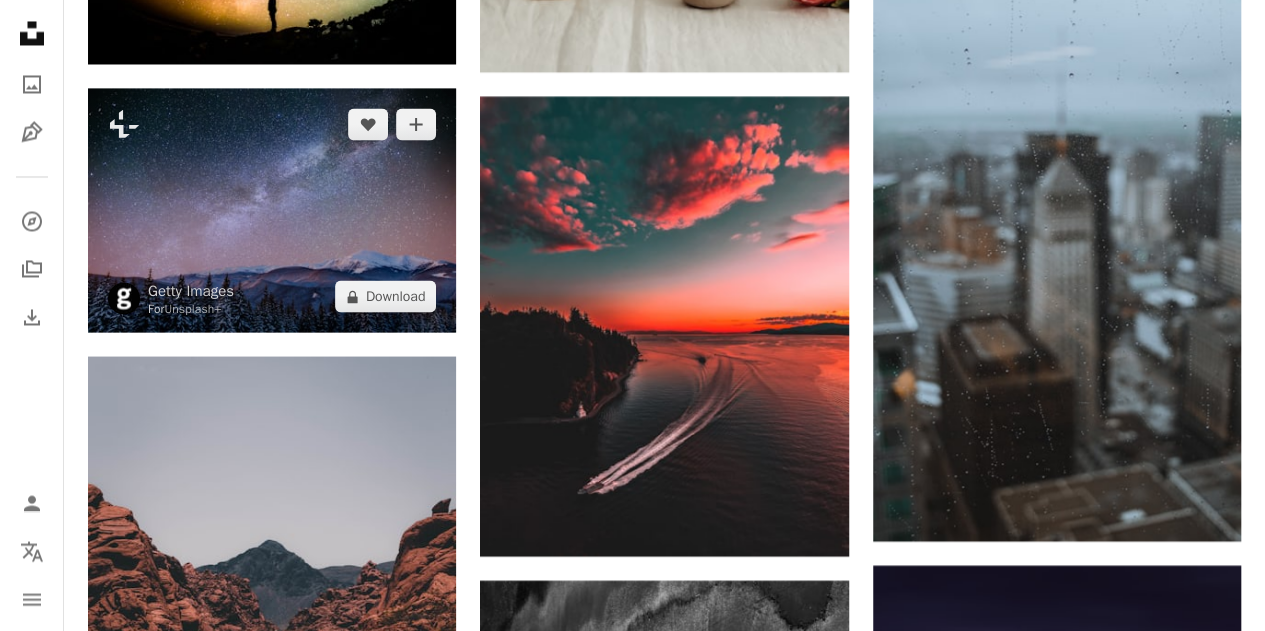 click at bounding box center (272, 210) 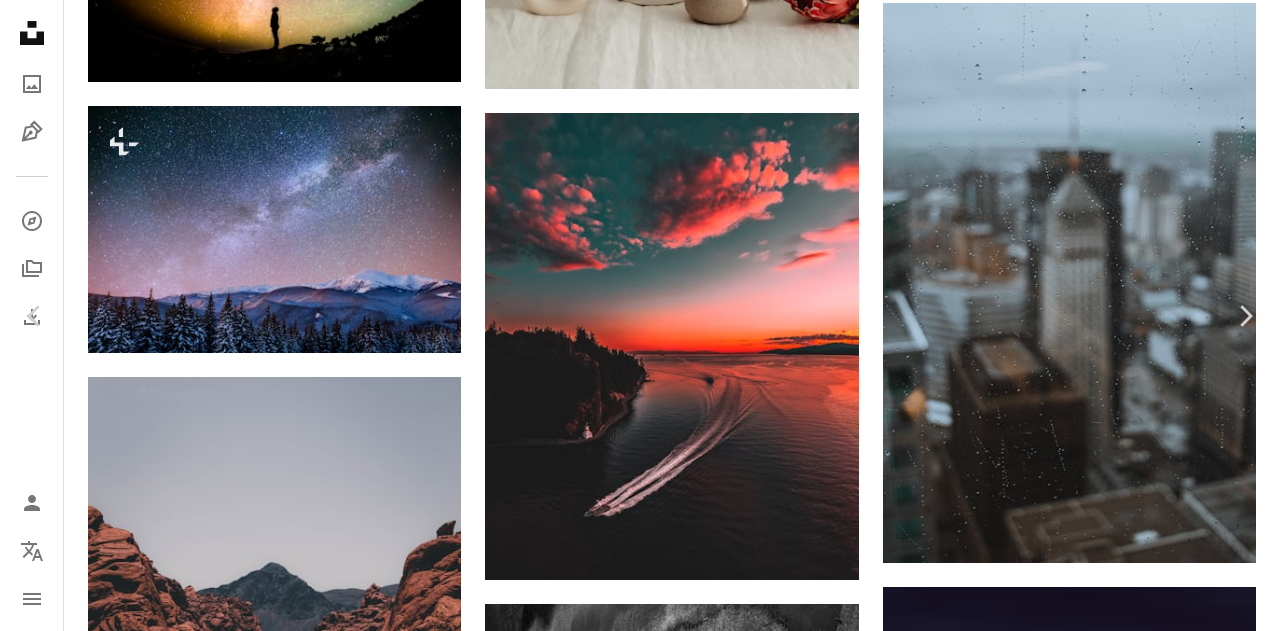 scroll, scrollTop: 52, scrollLeft: 0, axis: vertical 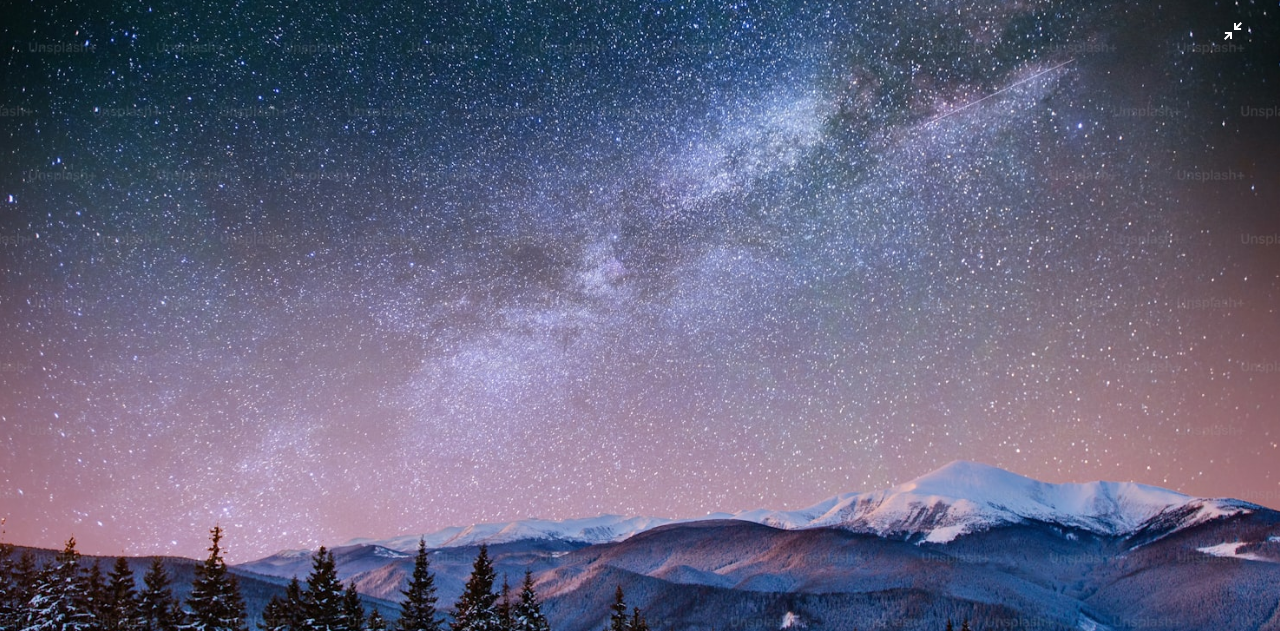 drag, startPoint x: 520, startPoint y: 156, endPoint x: 455, endPoint y: 170, distance: 66.4906 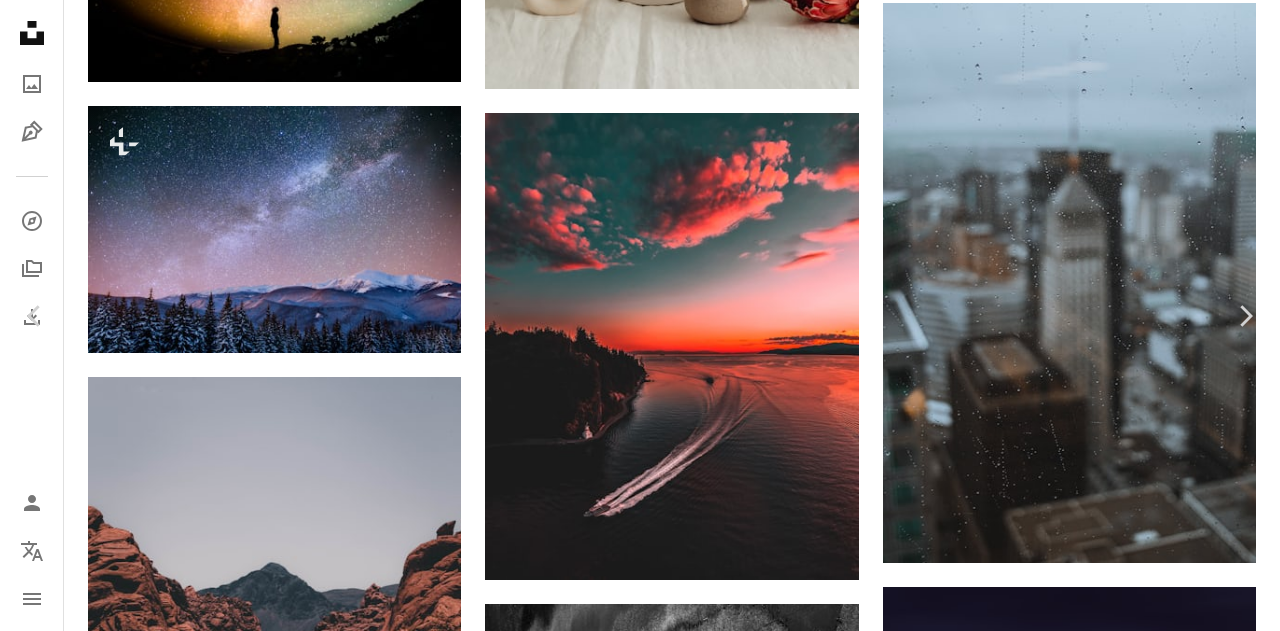 click on "Zoom in" at bounding box center (632, 2995) 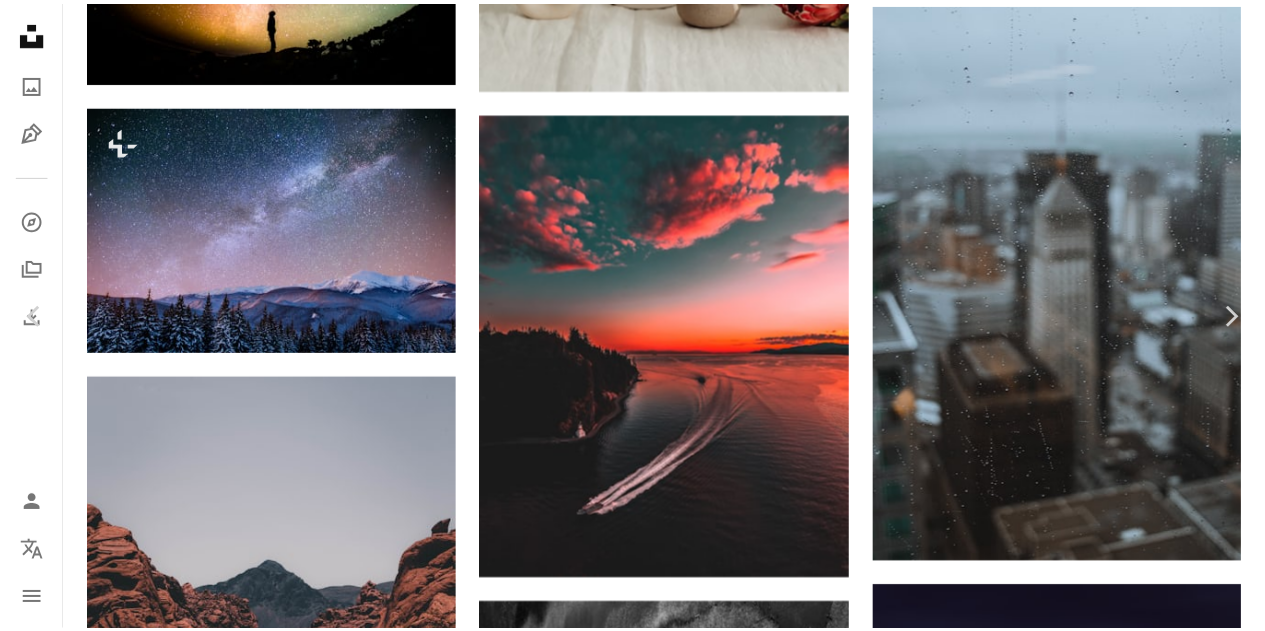scroll, scrollTop: 0, scrollLeft: 0, axis: both 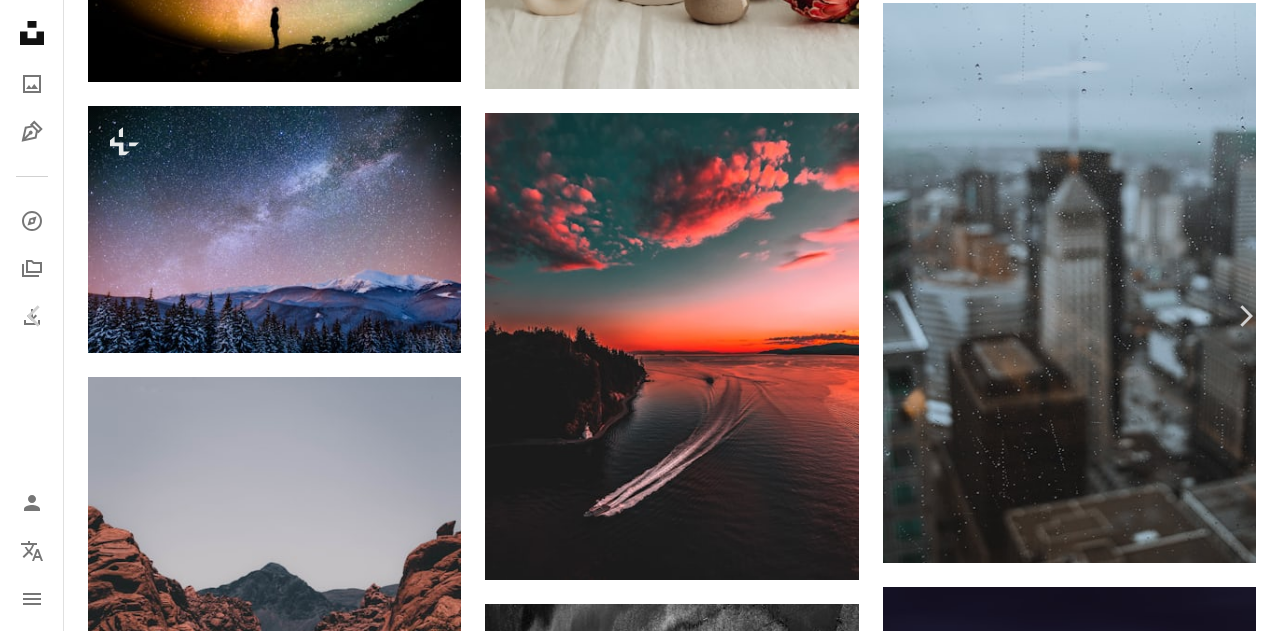 click on "An X shape" at bounding box center [20, 20] 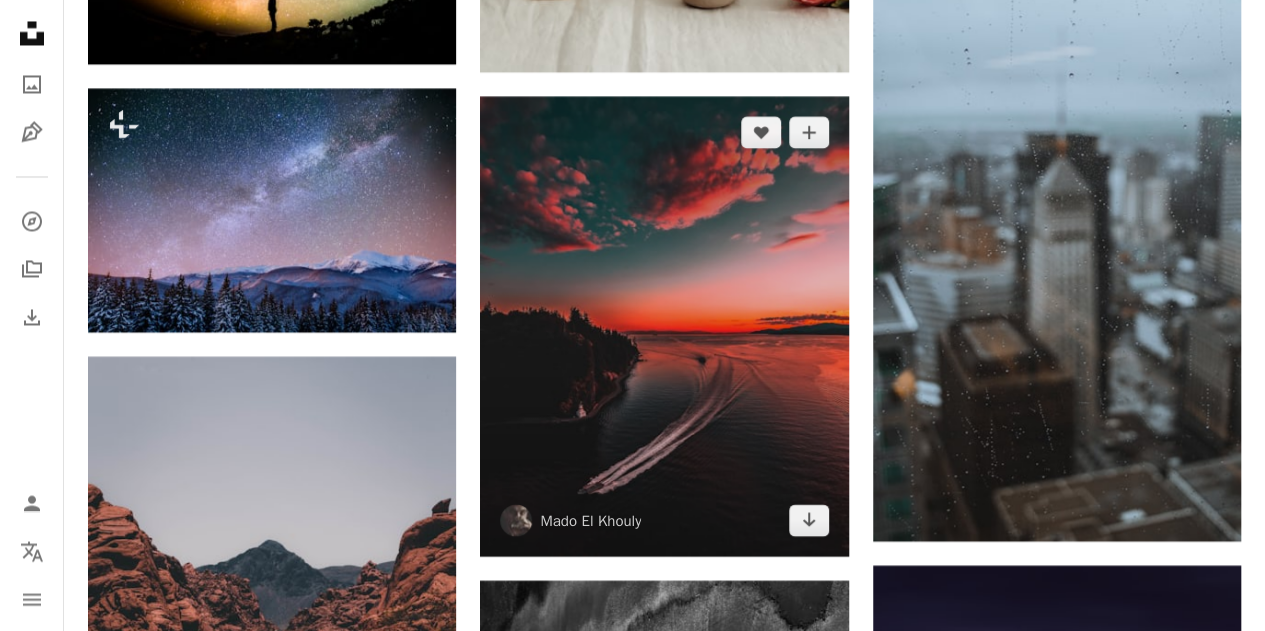 click at bounding box center (664, 326) 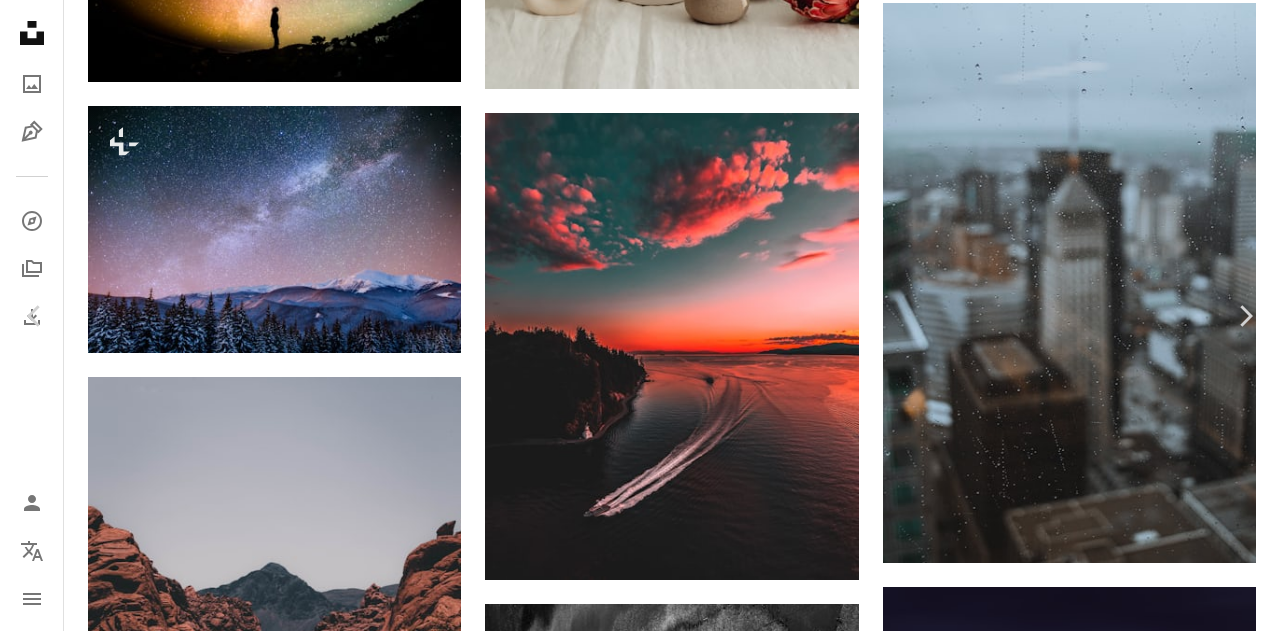 click on "An X shape" at bounding box center [20, 20] 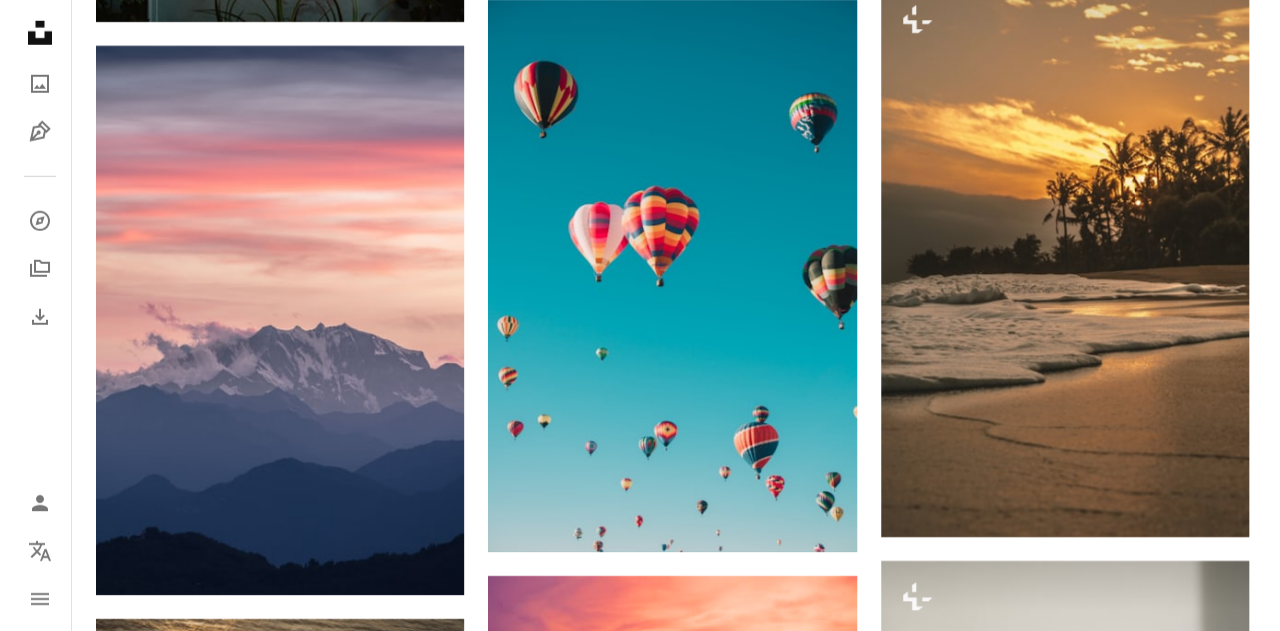 scroll, scrollTop: 2936, scrollLeft: 0, axis: vertical 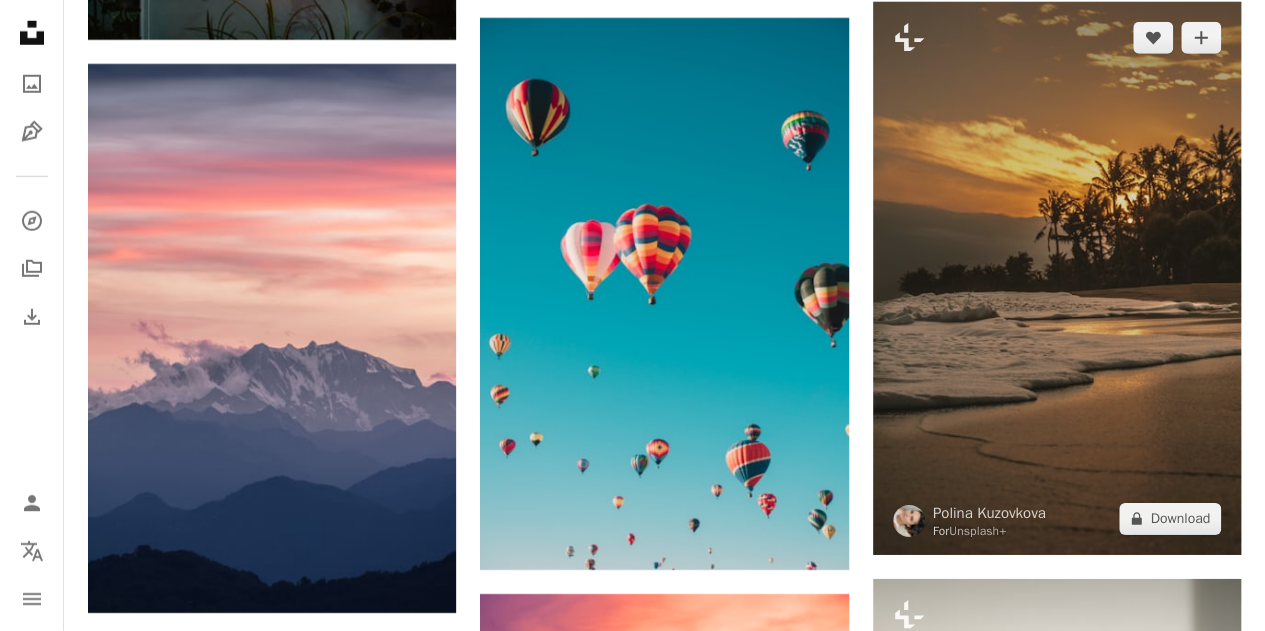 click at bounding box center (1057, 278) 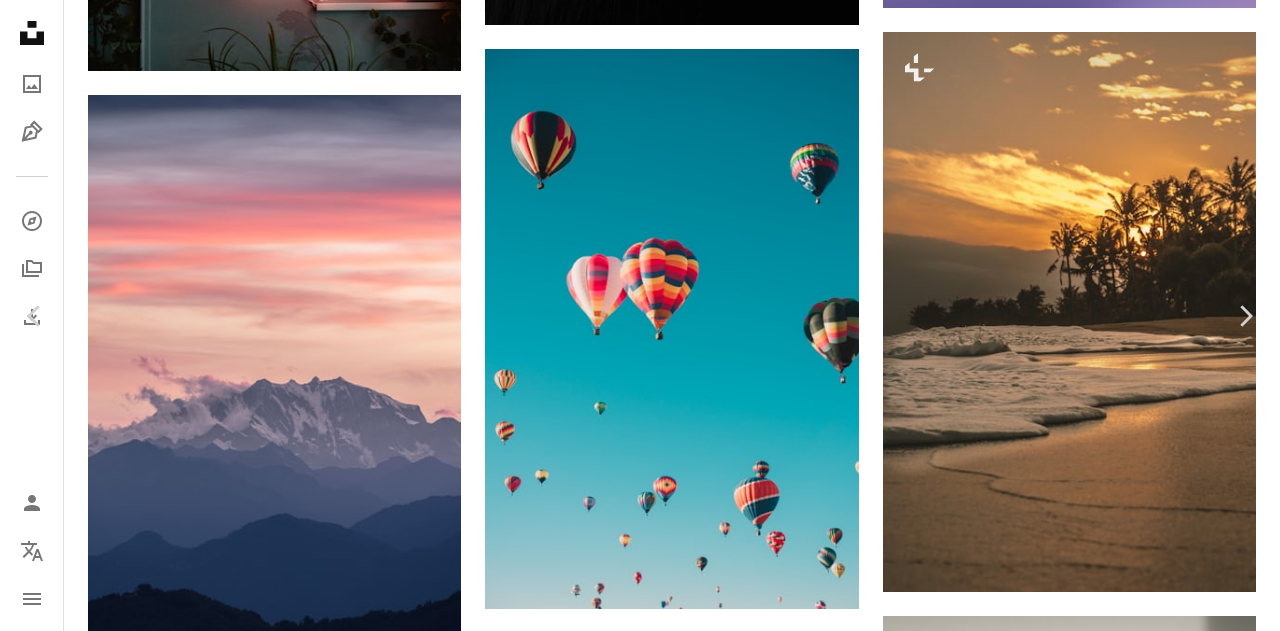 click at bounding box center (632, 4458) 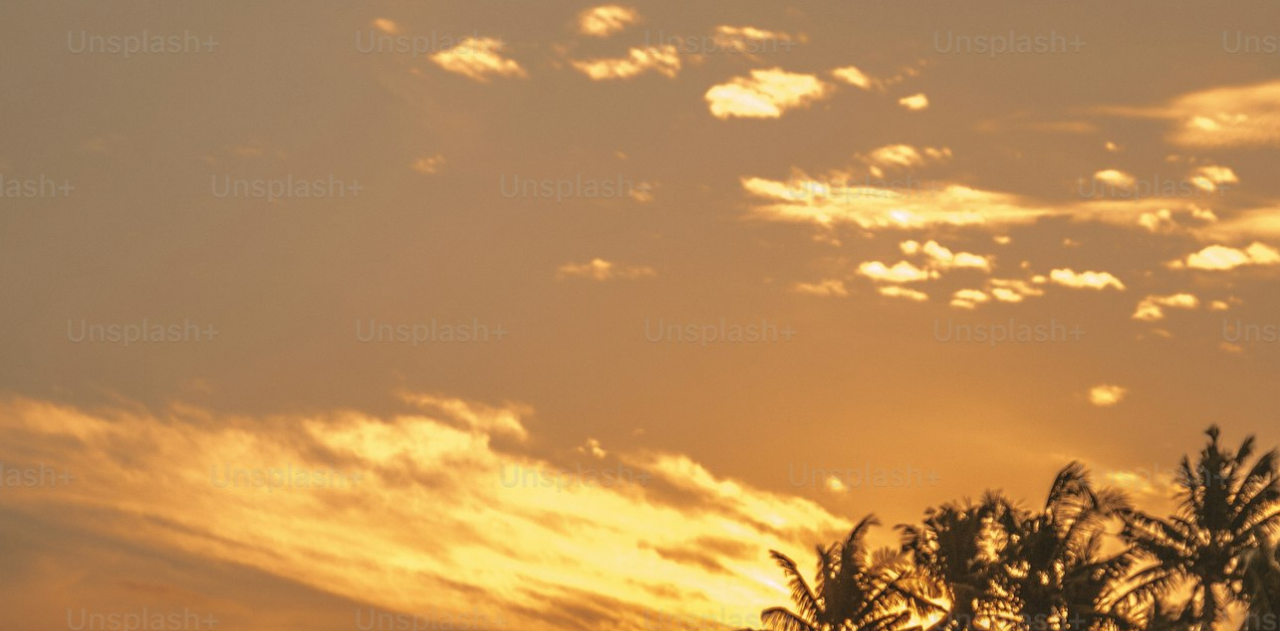 scroll, scrollTop: 623, scrollLeft: 0, axis: vertical 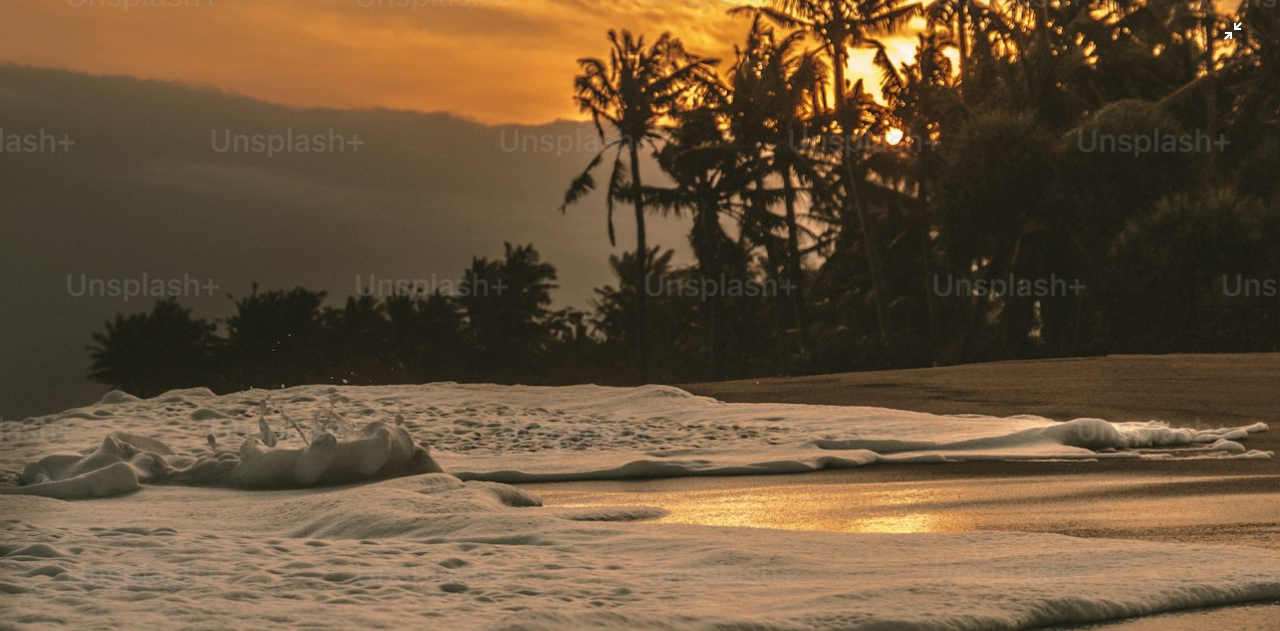 click at bounding box center (640, 337) 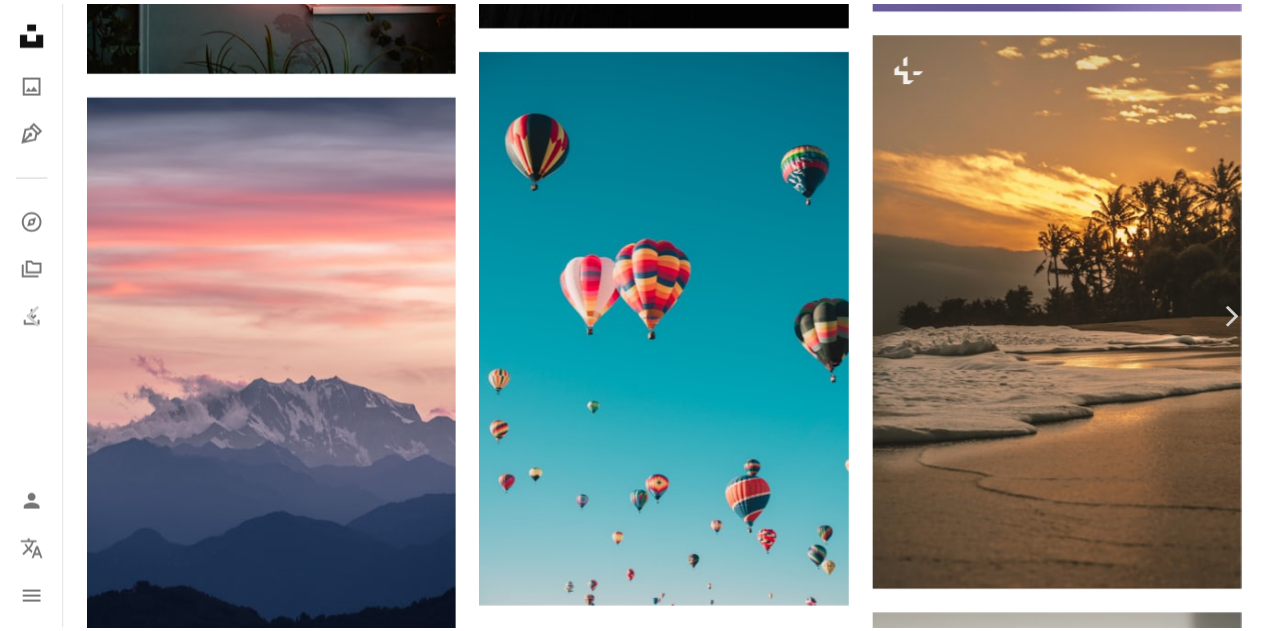 scroll, scrollTop: 37, scrollLeft: 0, axis: vertical 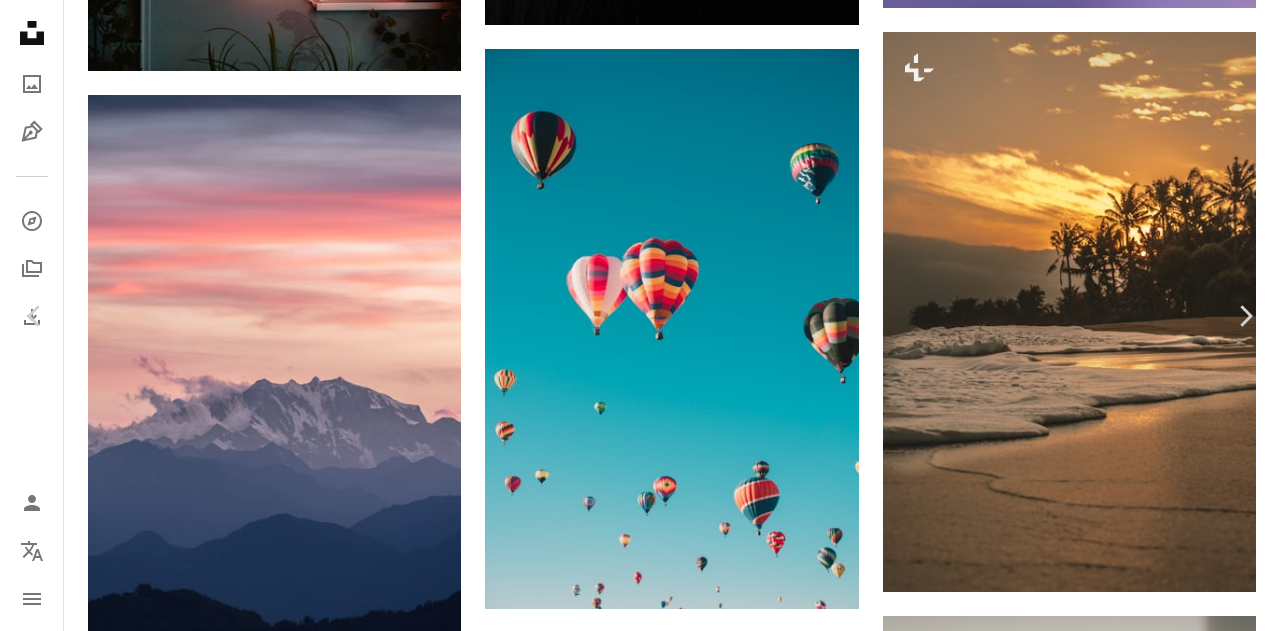 drag, startPoint x: 726, startPoint y: 313, endPoint x: 904, endPoint y: 219, distance: 201.2958 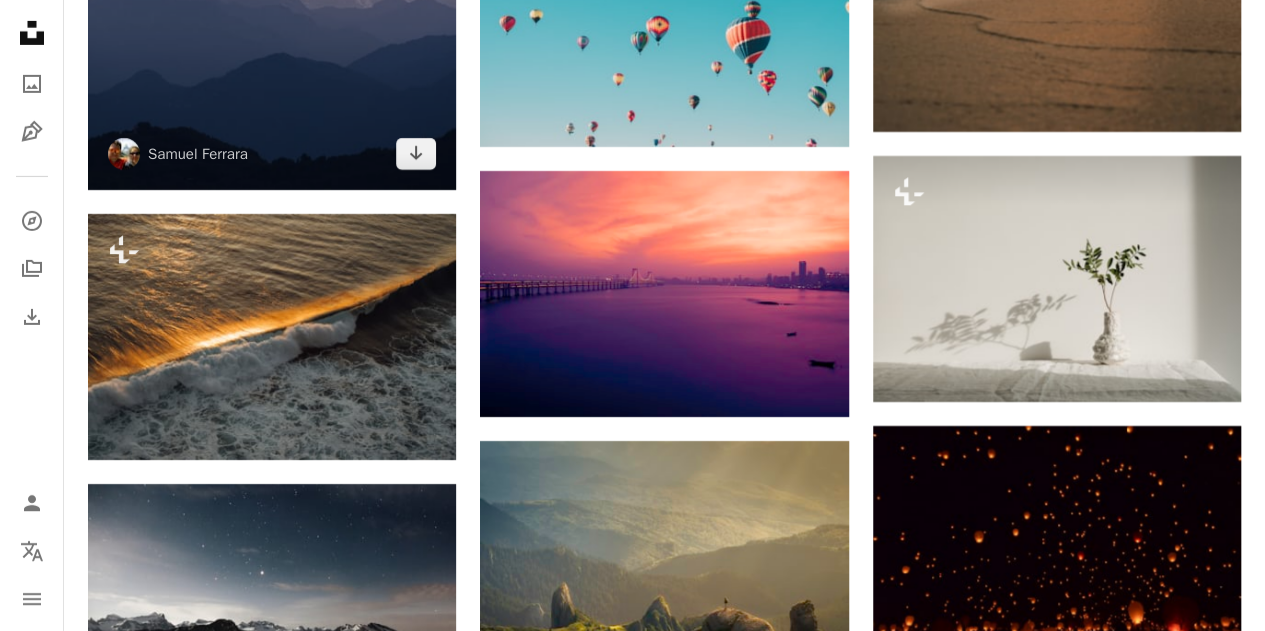 scroll, scrollTop: 3361, scrollLeft: 0, axis: vertical 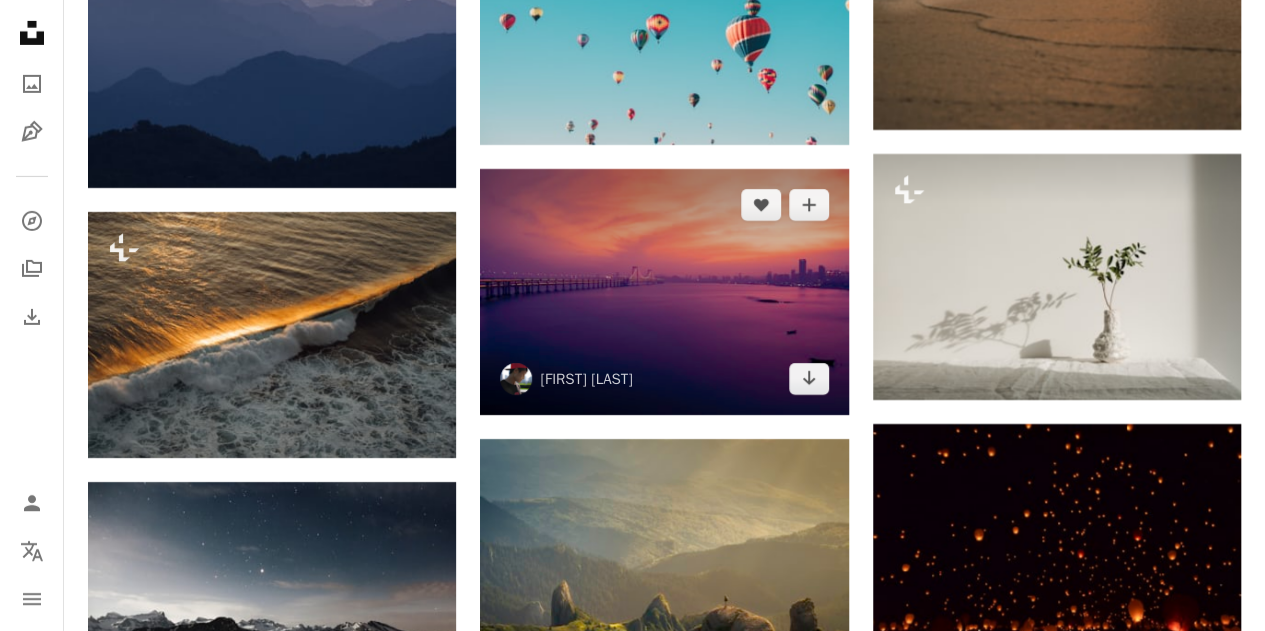 click at bounding box center [664, 292] 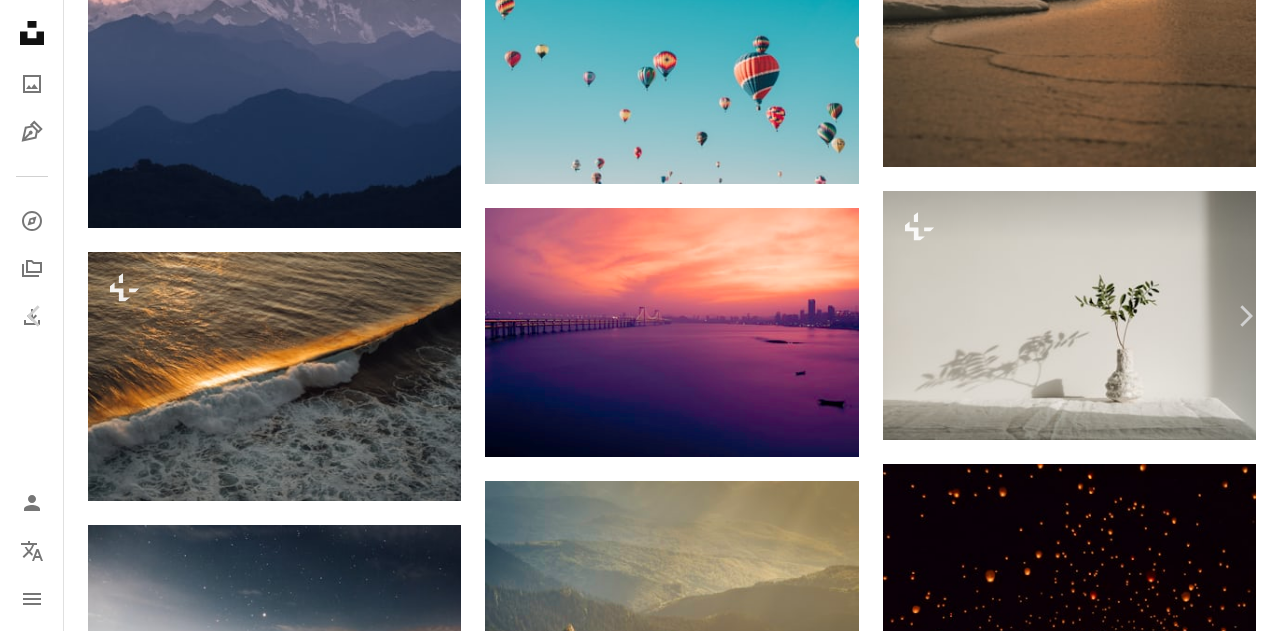 click on "An X shape" at bounding box center [20, 20] 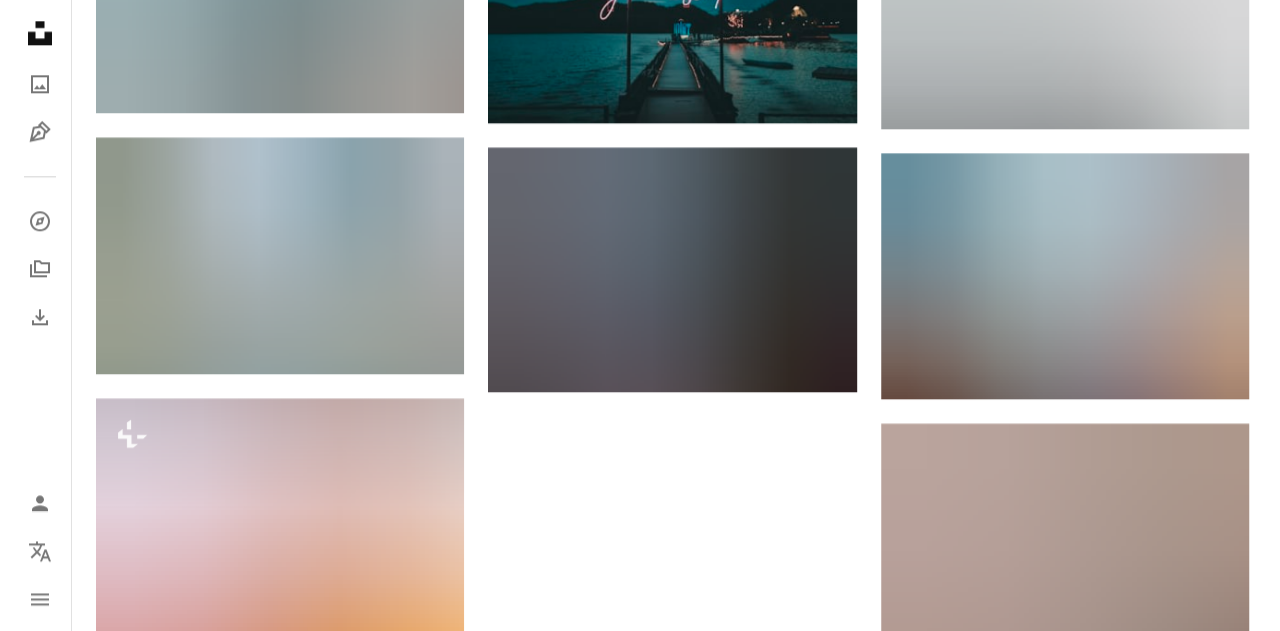 scroll, scrollTop: 4993, scrollLeft: 0, axis: vertical 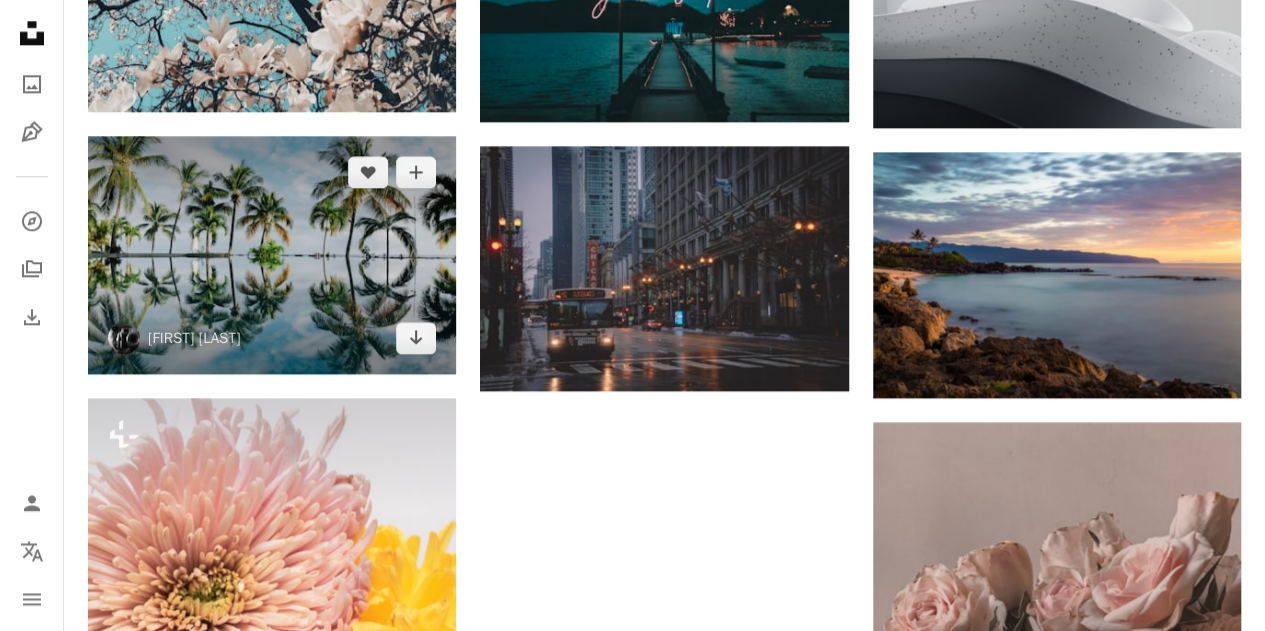 click at bounding box center [272, 255] 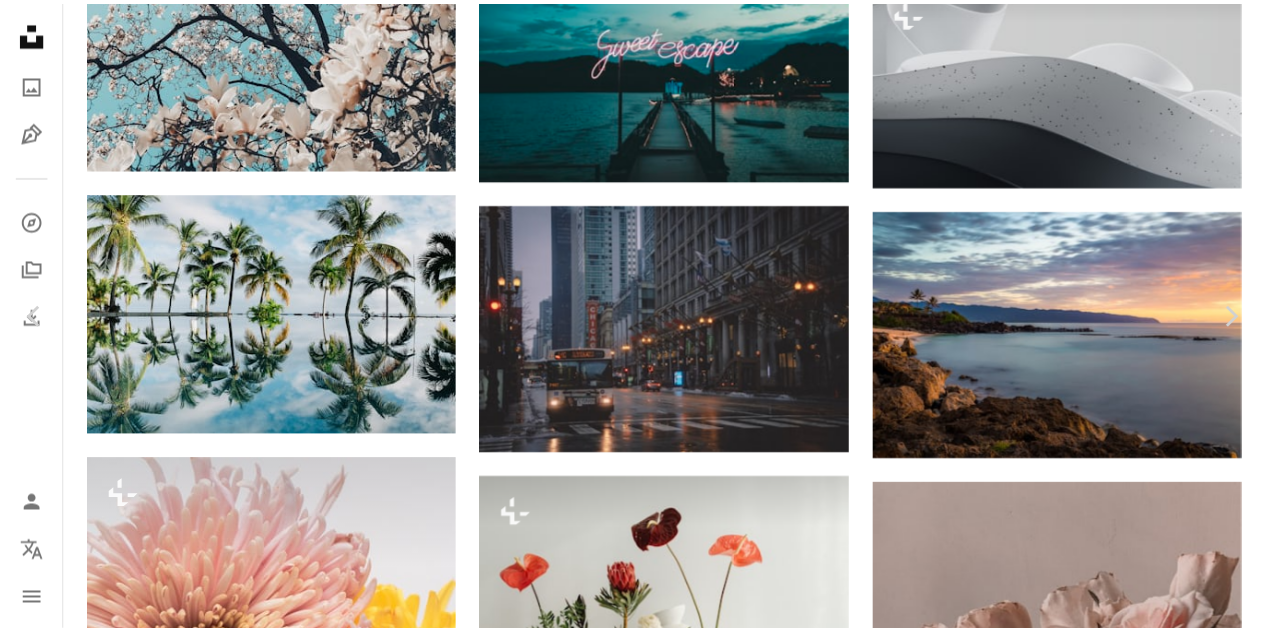scroll, scrollTop: 240, scrollLeft: 0, axis: vertical 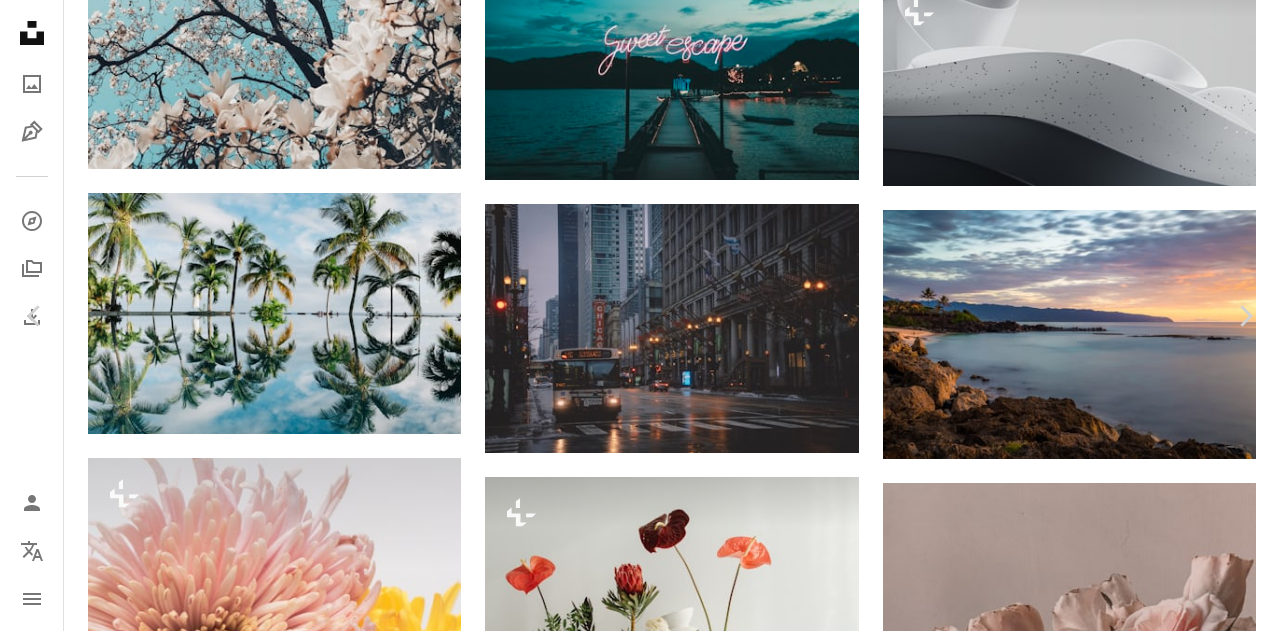 click on "Featured in Photos ,  Wallpapers" at bounding box center (700, 5084) 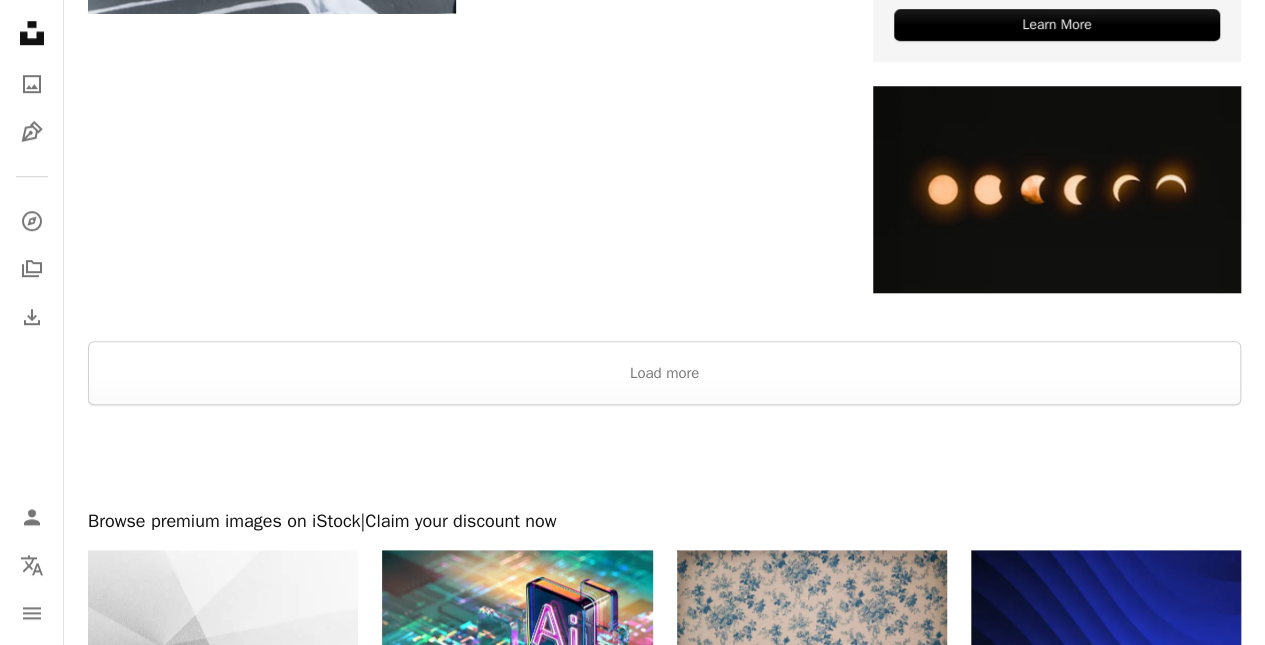 scroll, scrollTop: 8466, scrollLeft: 0, axis: vertical 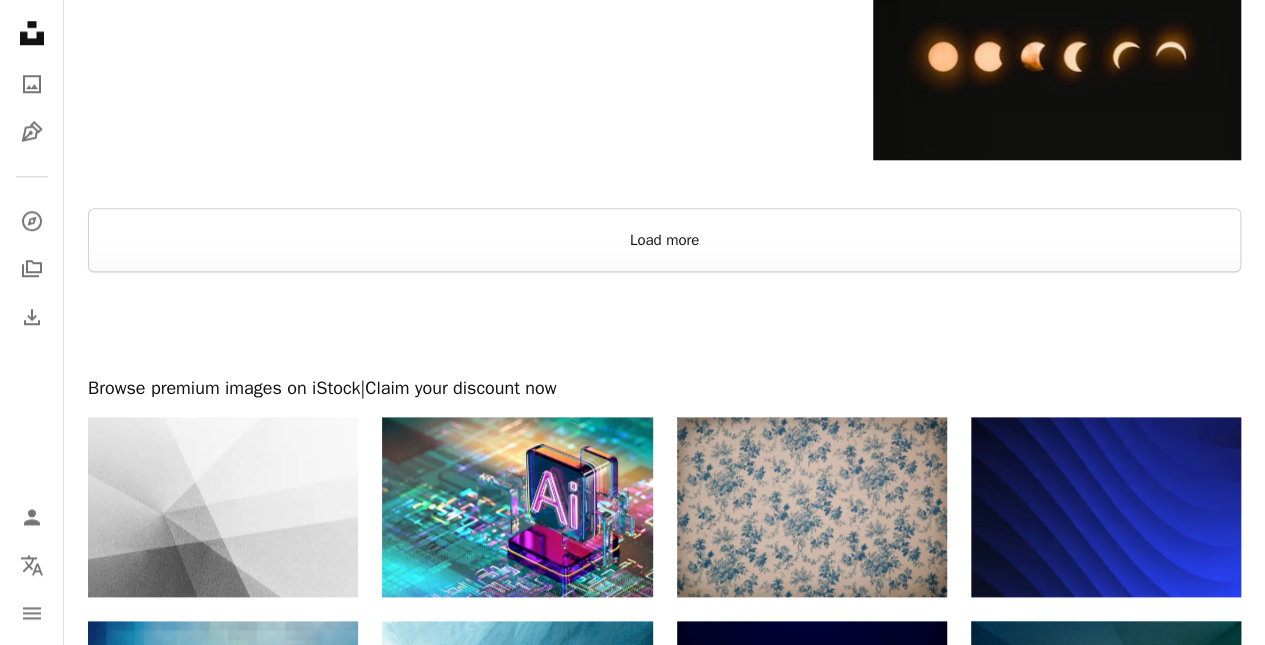 click on "Load more" at bounding box center [664, 240] 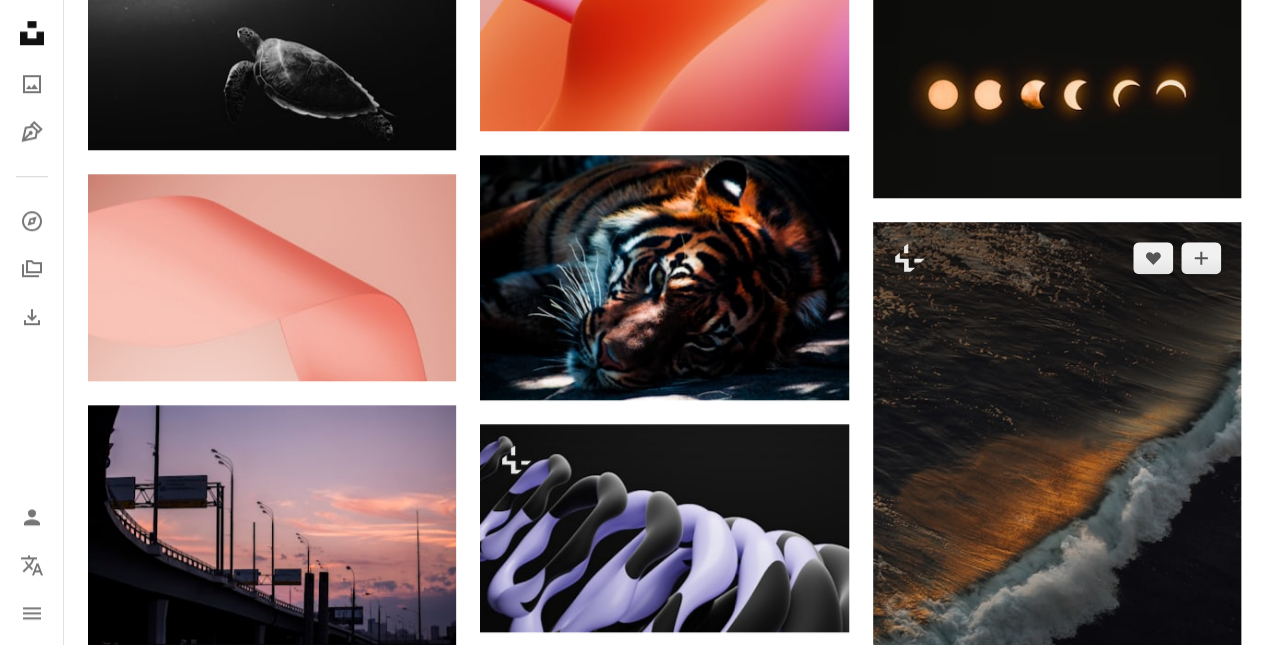scroll, scrollTop: 8490, scrollLeft: 0, axis: vertical 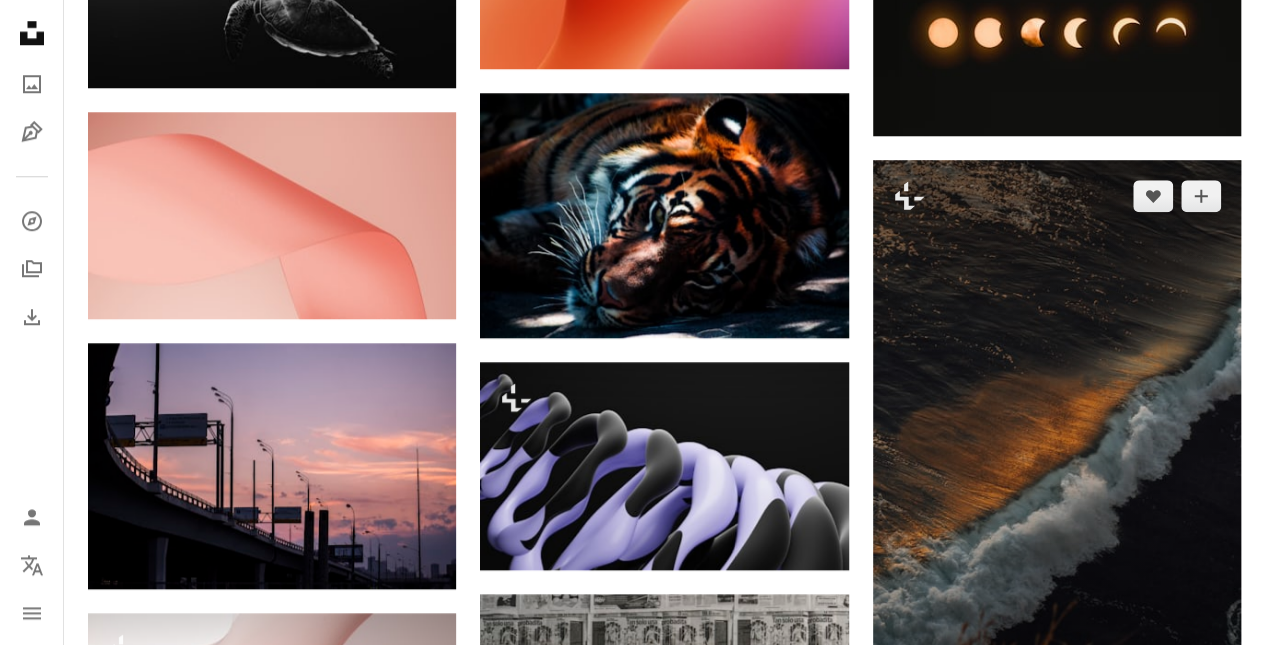 click at bounding box center (1057, 436) 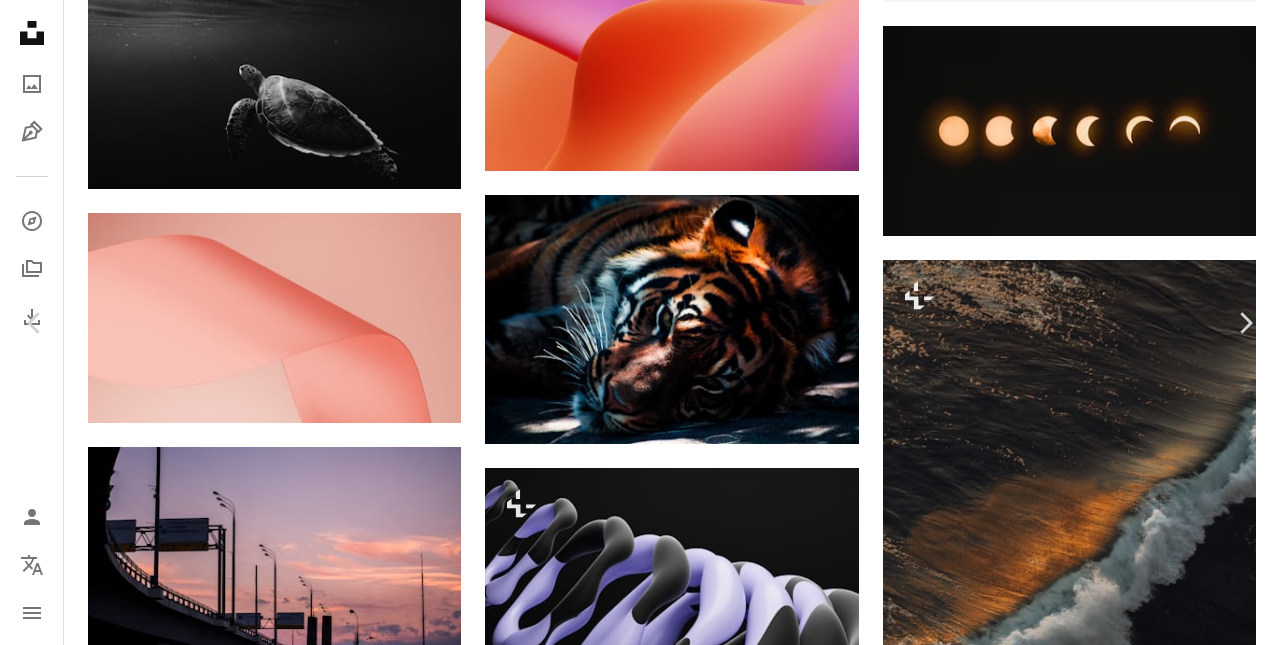 click on "Zoom in" at bounding box center [632, 3240] 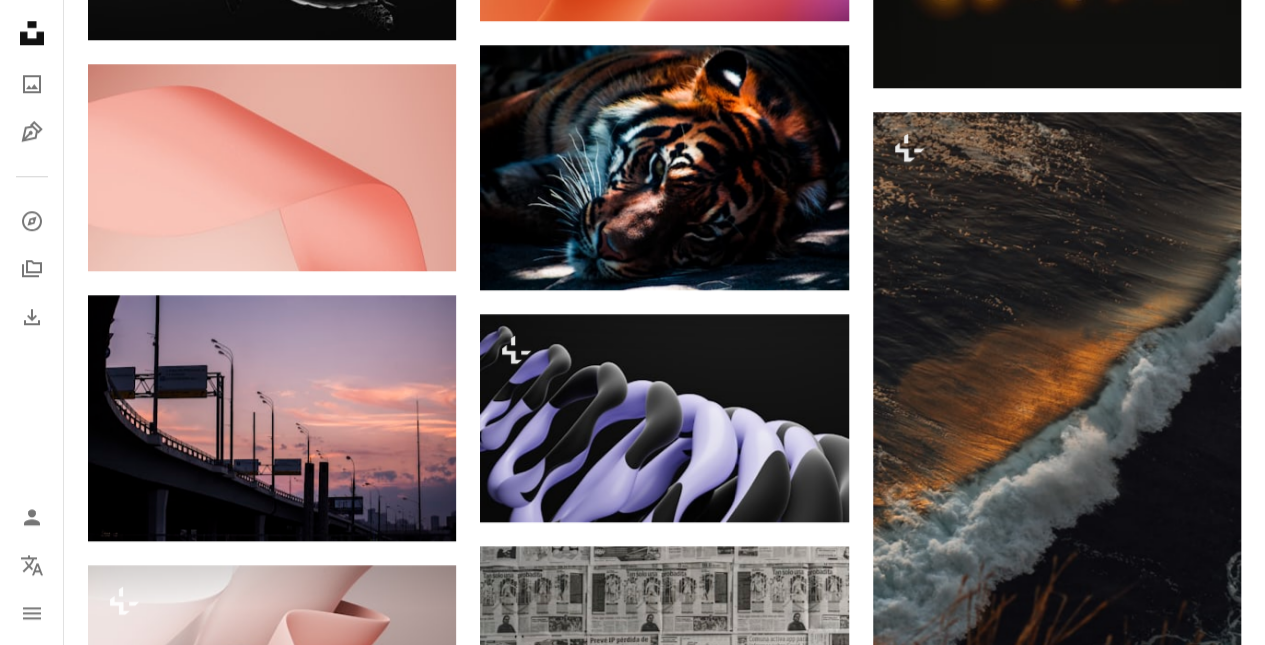 scroll, scrollTop: 8580, scrollLeft: 0, axis: vertical 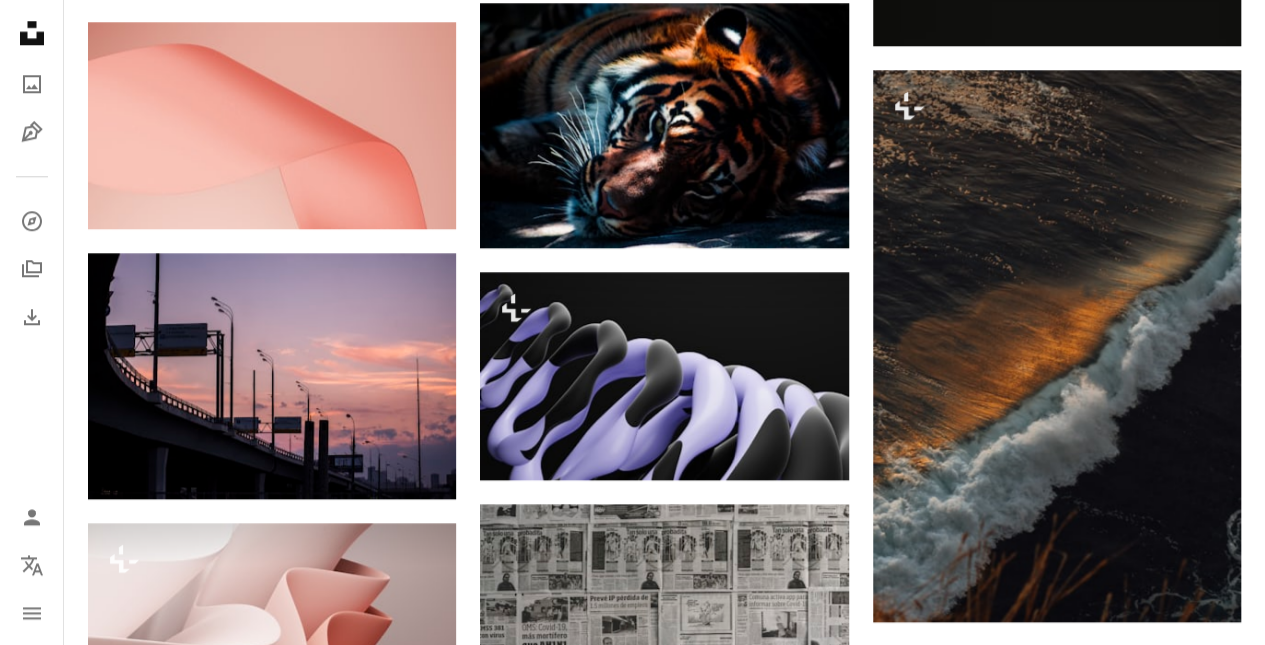click at bounding box center (664, 375) 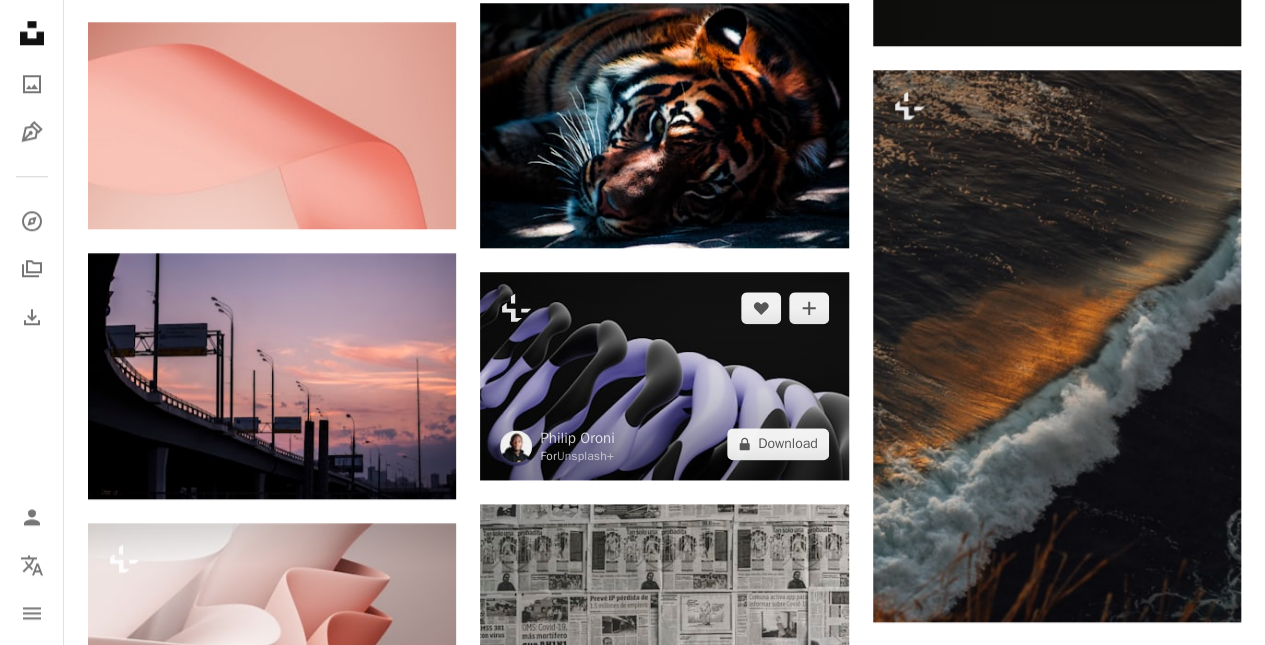 click at bounding box center [664, 375] 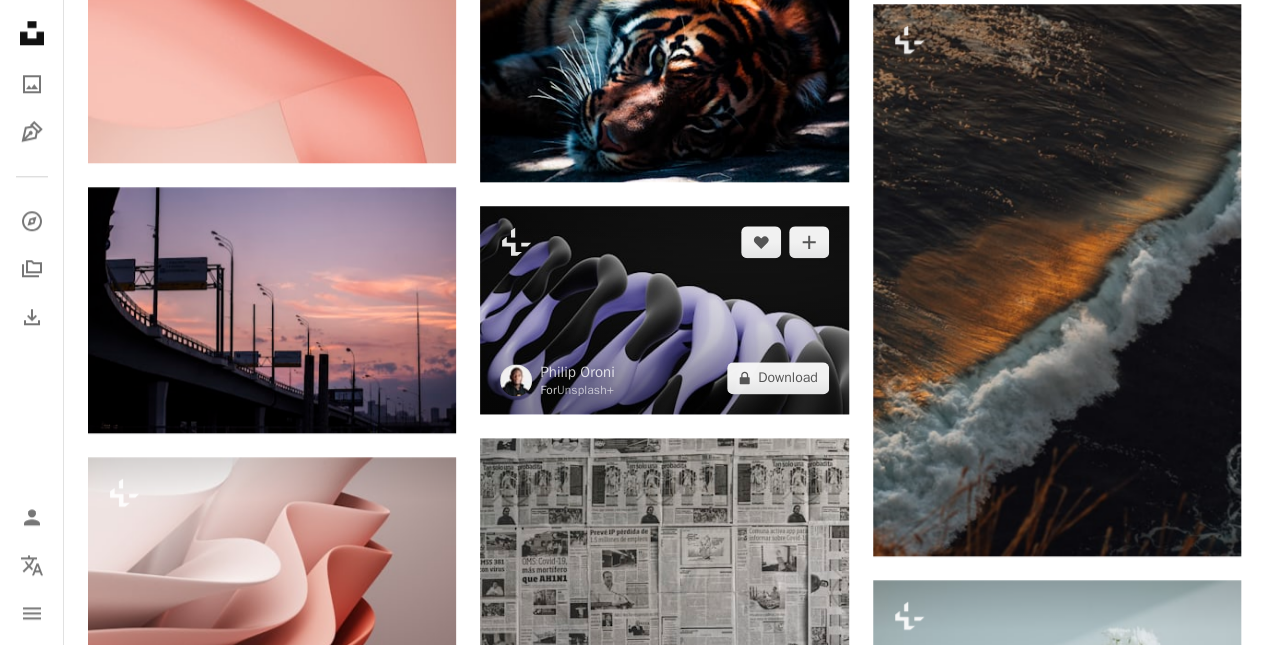 scroll, scrollTop: 8728, scrollLeft: 0, axis: vertical 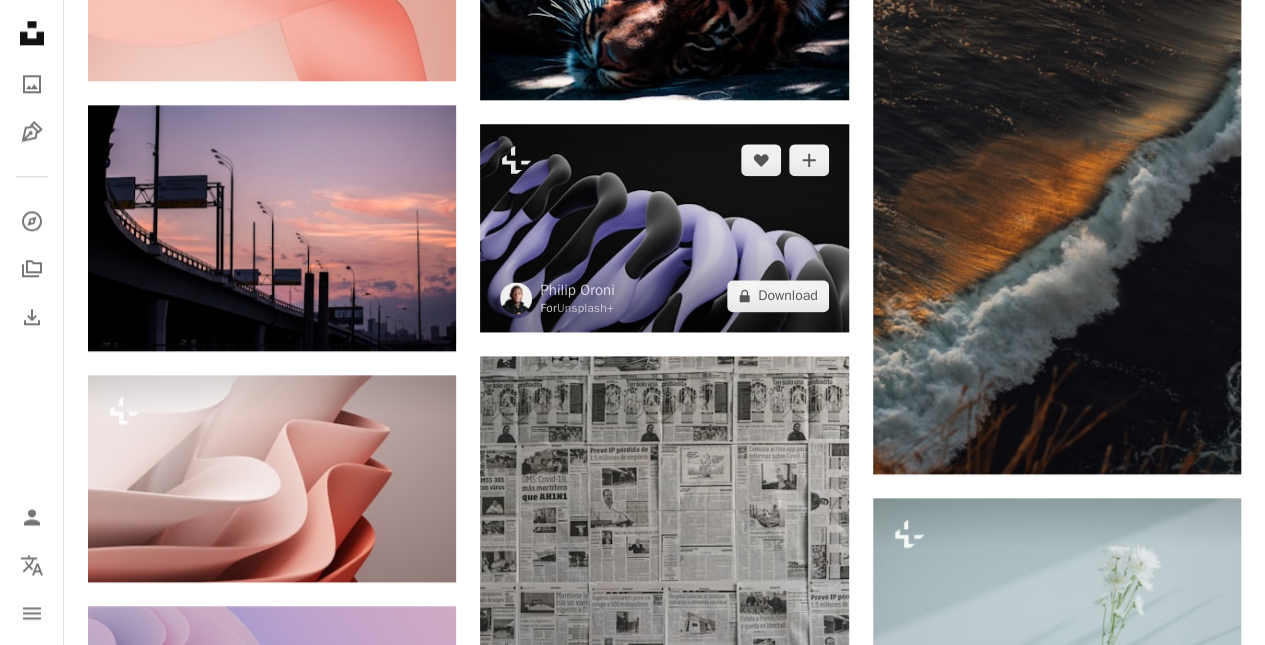 click at bounding box center (664, 227) 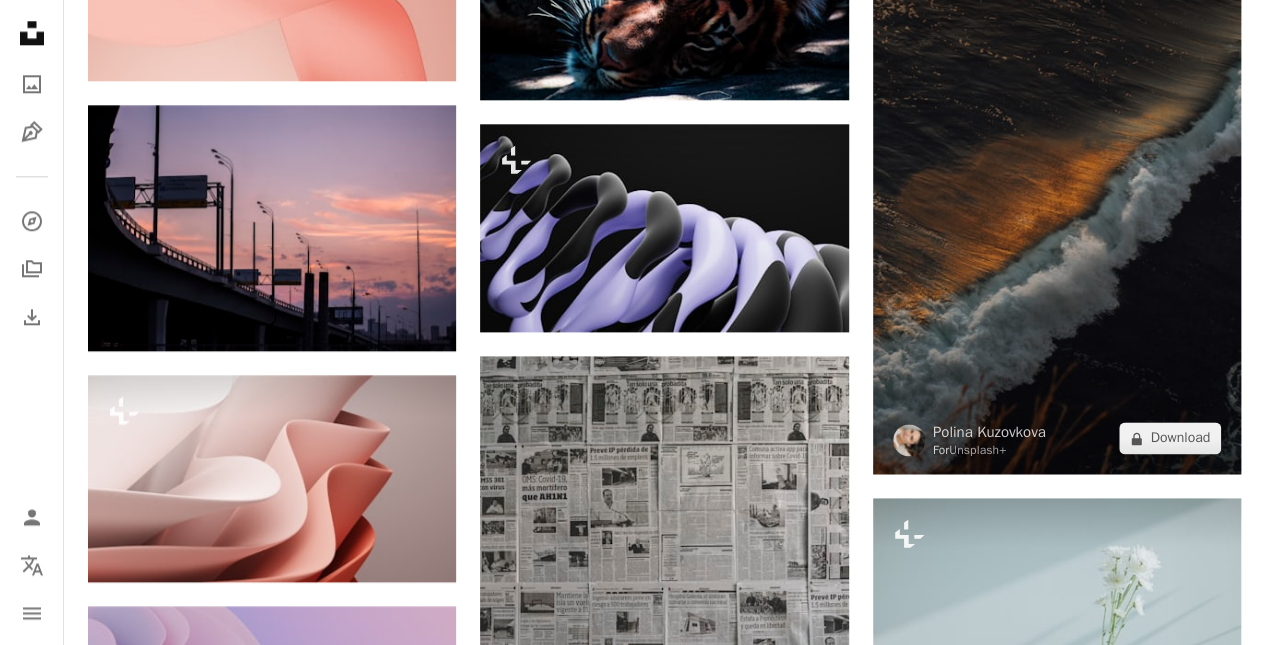 click at bounding box center [1057, 198] 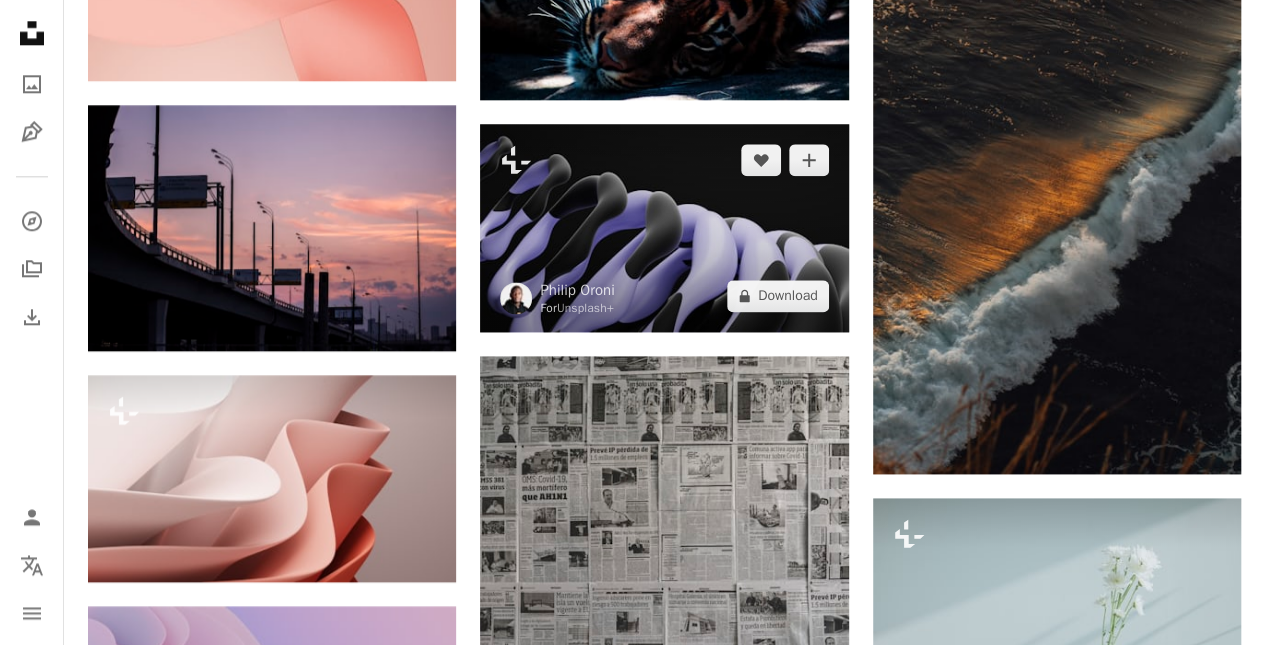 click at bounding box center [664, 227] 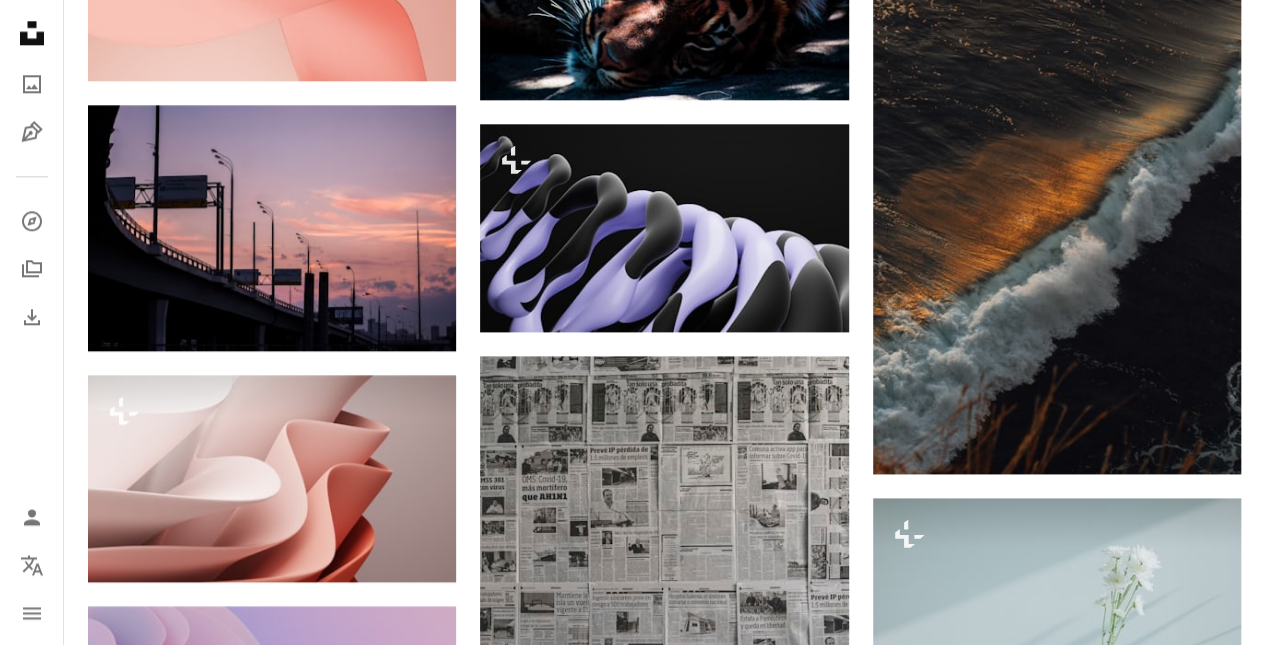 click at bounding box center (664, 683) 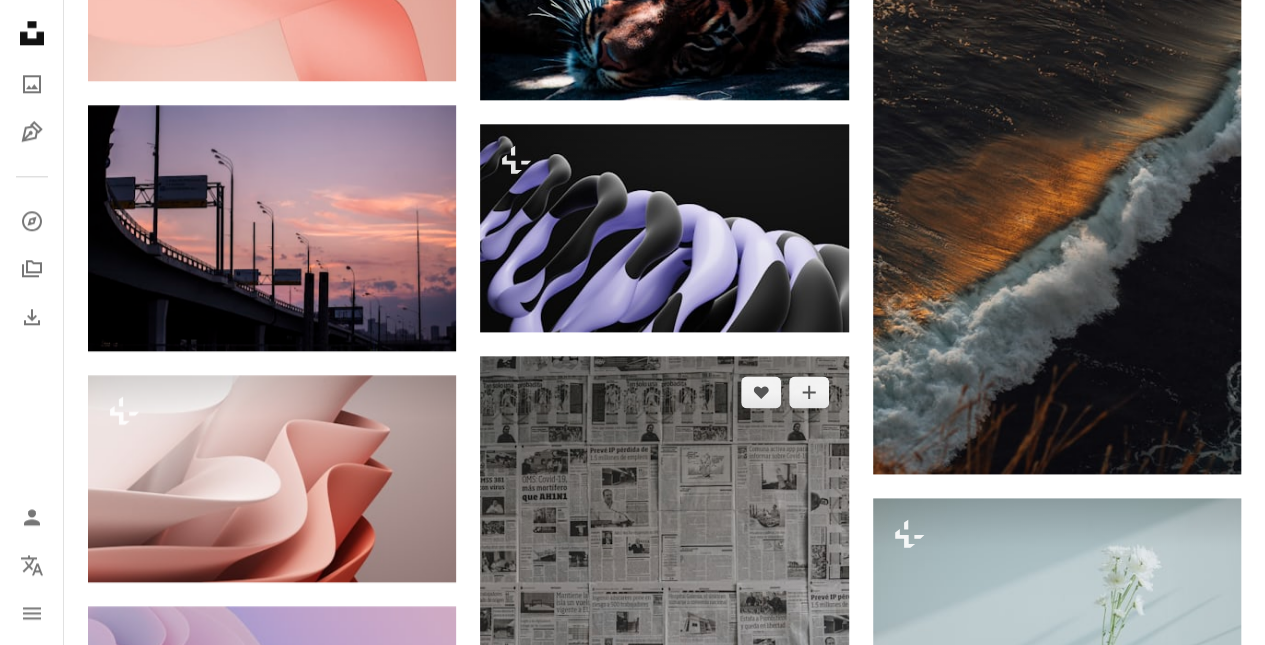 click at bounding box center [664, 683] 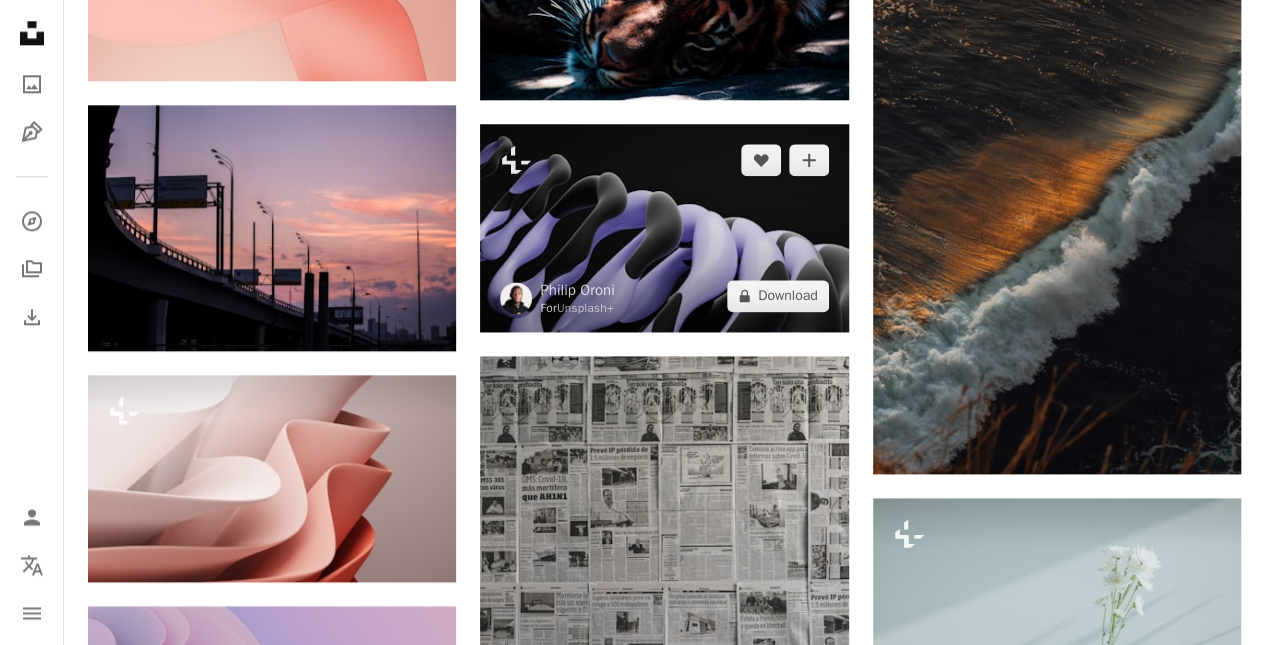 click at bounding box center (664, 227) 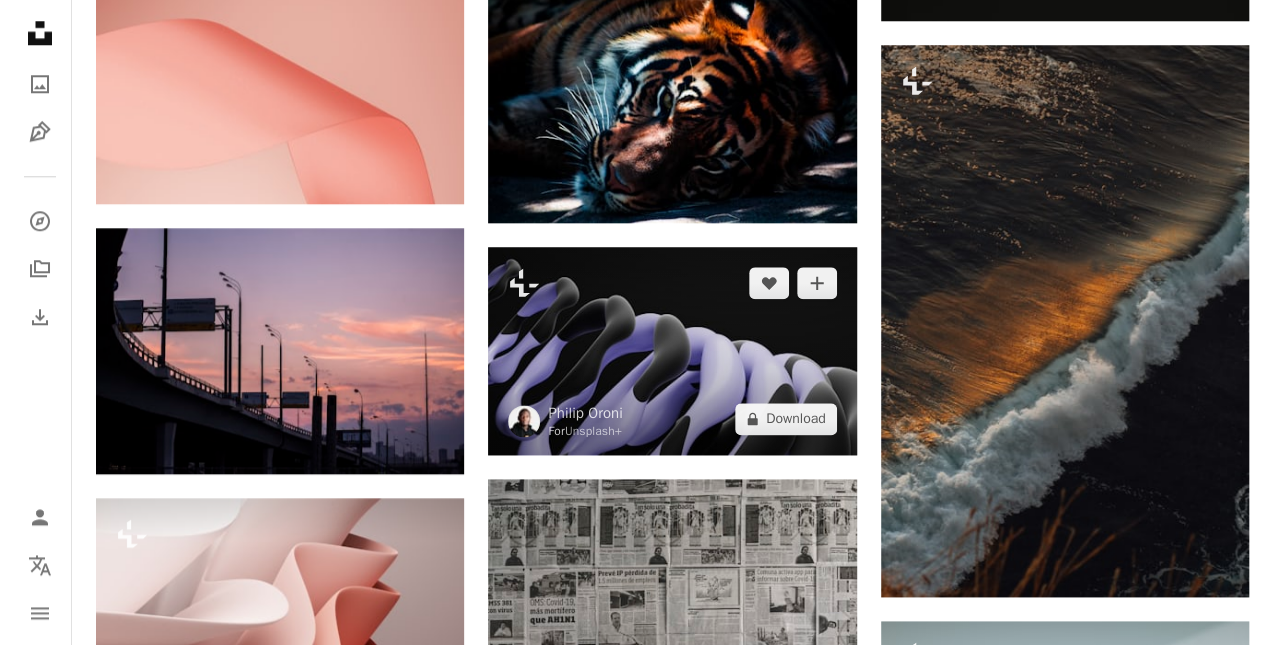 scroll, scrollTop: 8539, scrollLeft: 0, axis: vertical 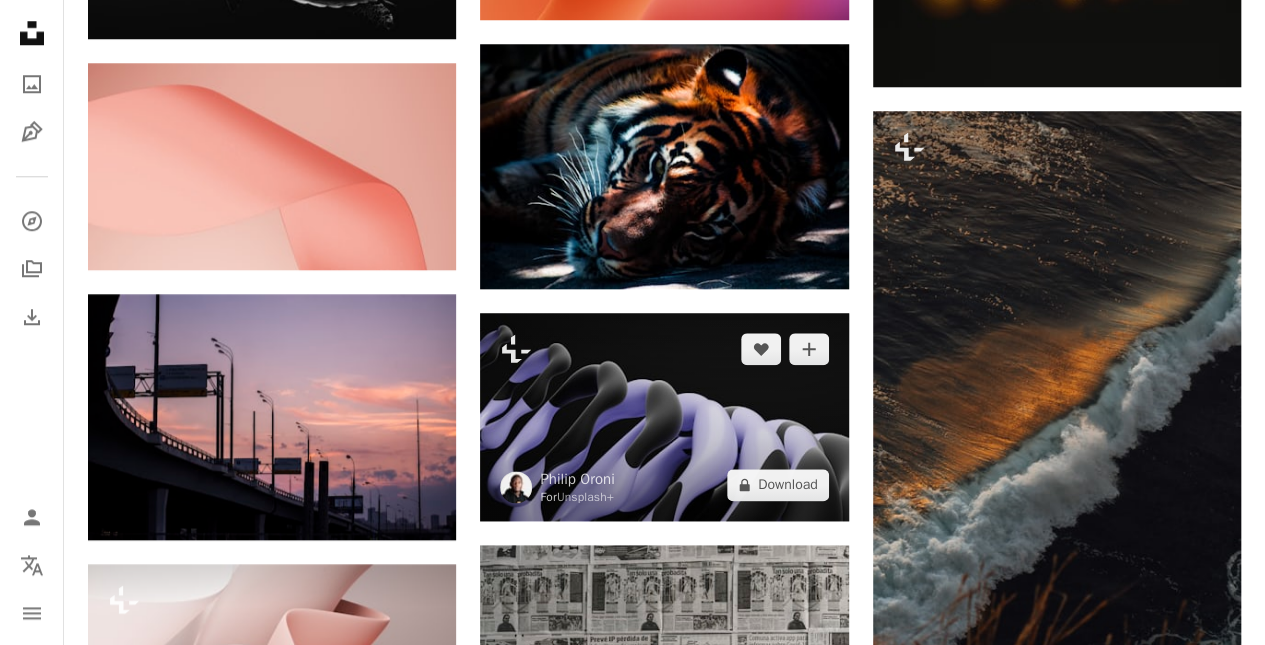 click at bounding box center (664, 416) 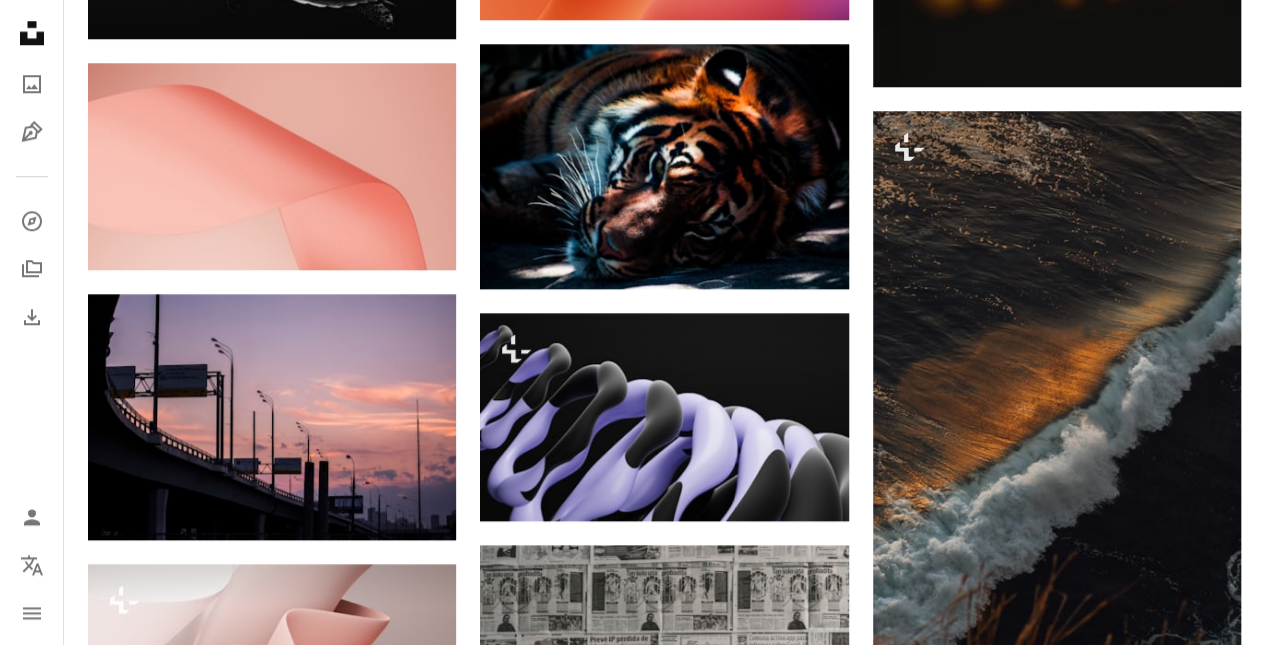 click at bounding box center (1057, 387) 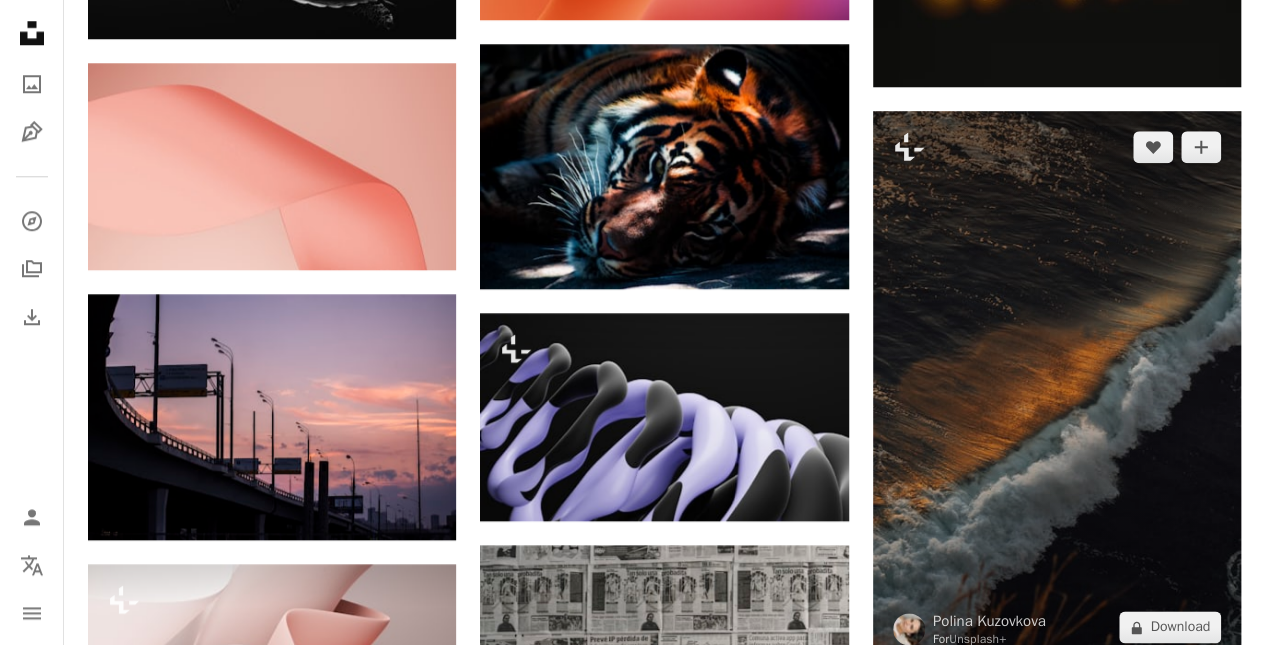 click at bounding box center (1057, 387) 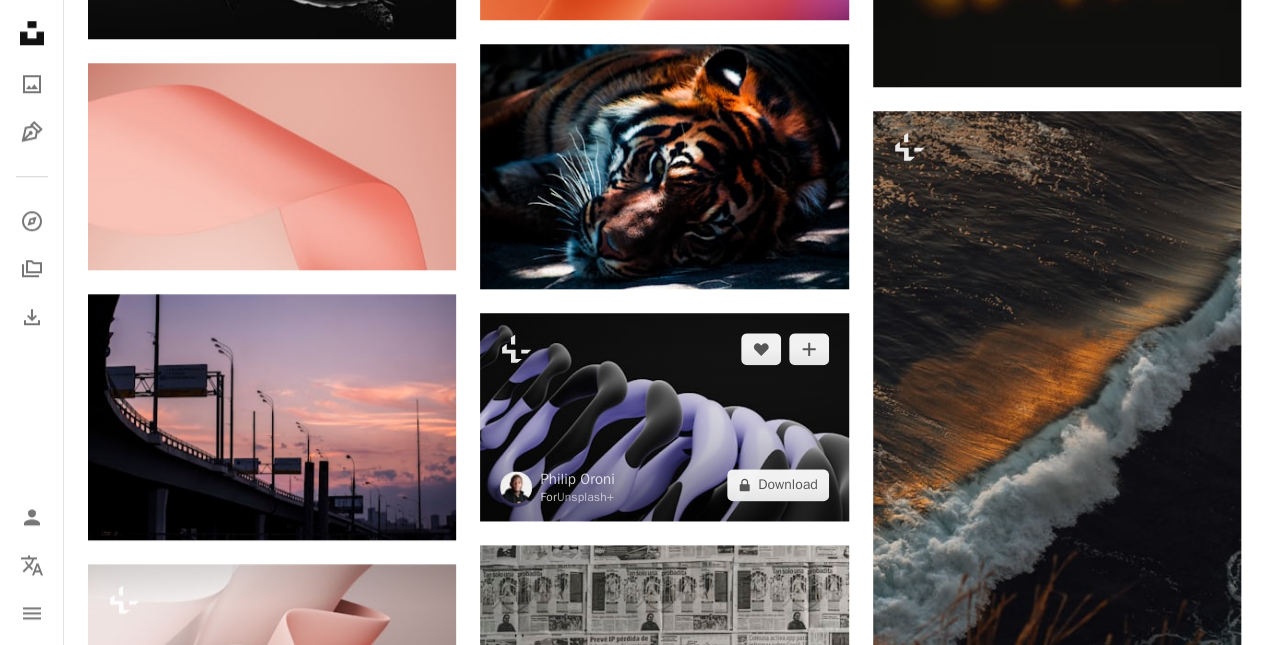 click at bounding box center (664, 416) 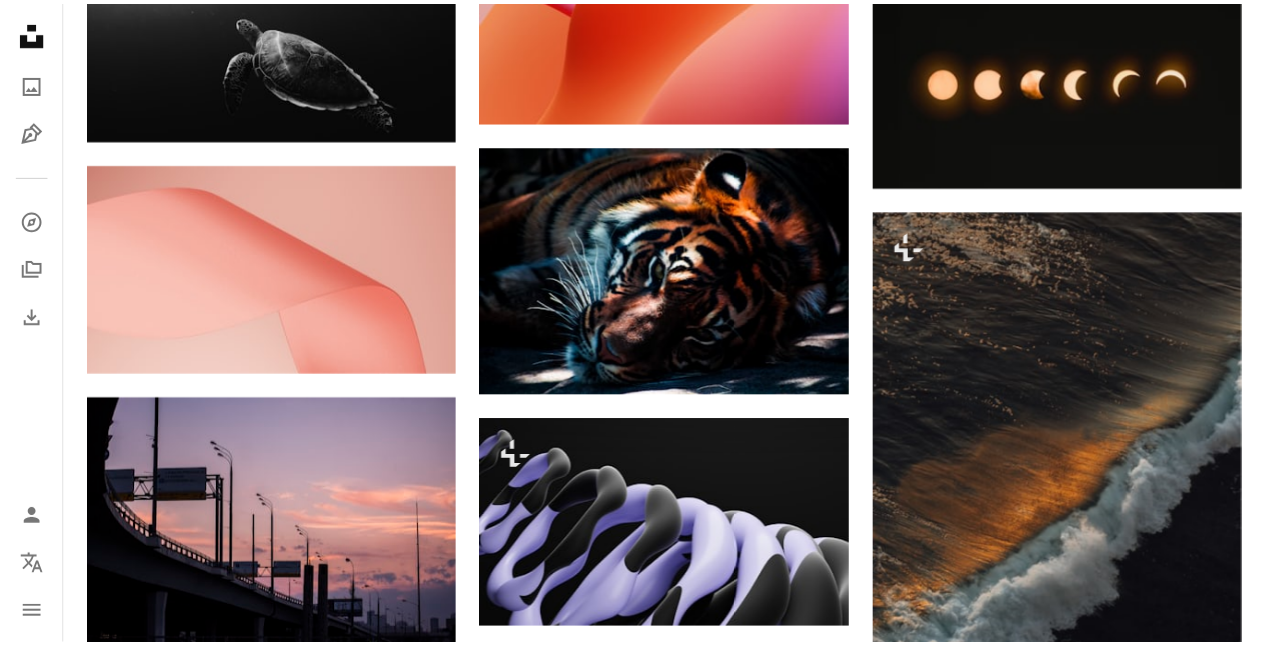 scroll, scrollTop: 195, scrollLeft: 0, axis: vertical 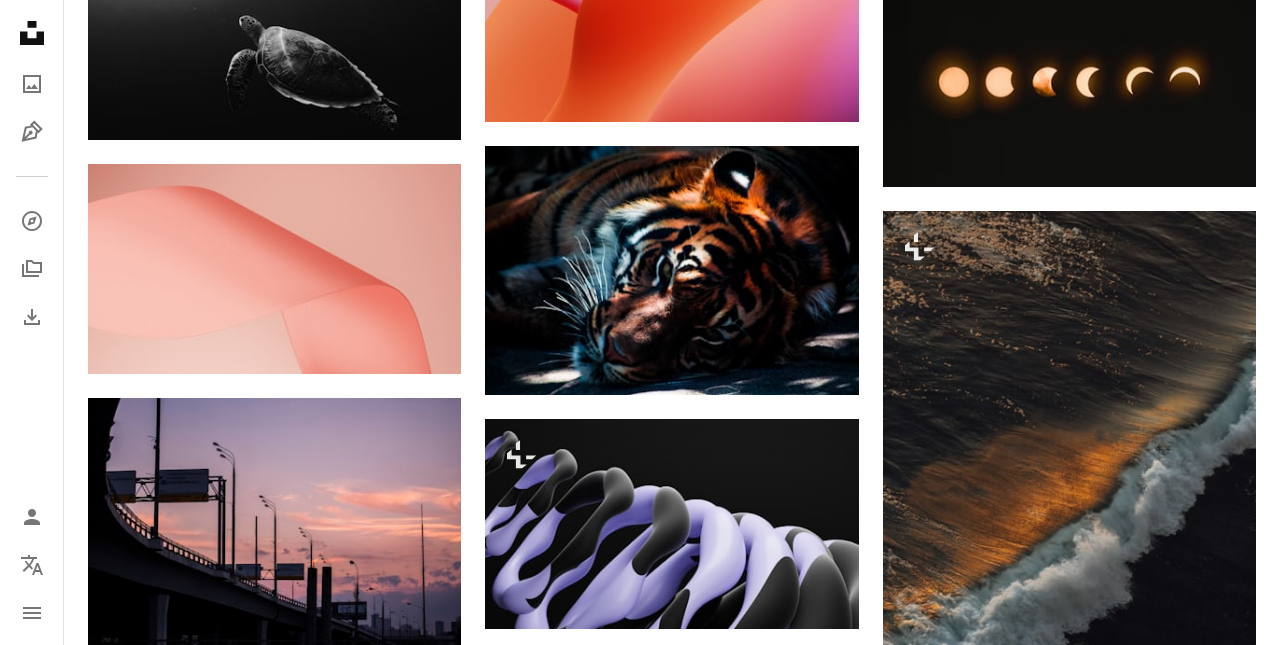 type on "**********" 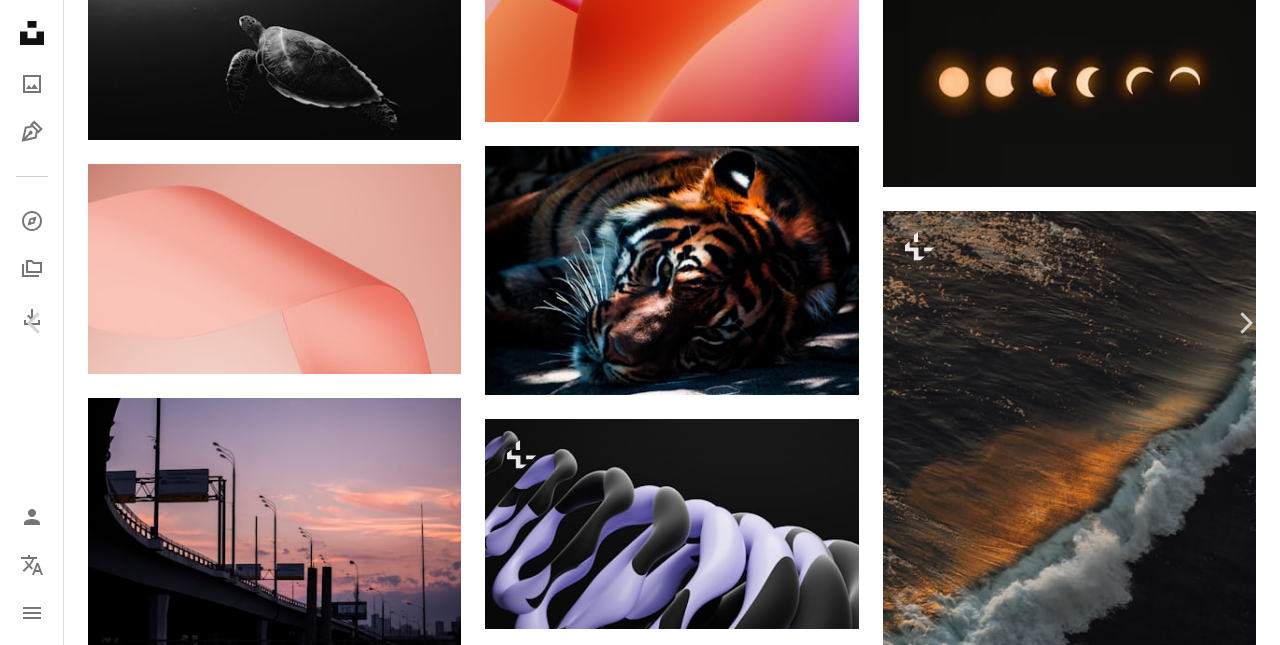 click on "An X shape" at bounding box center (20, 20) 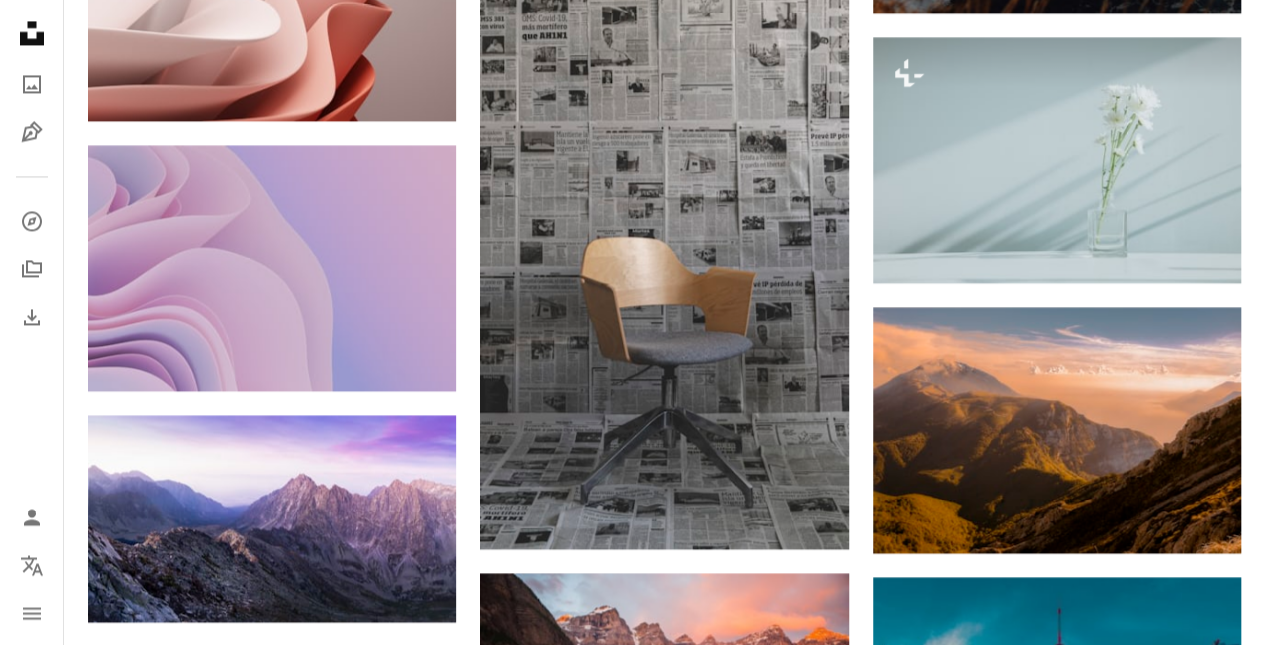 scroll, scrollTop: 9209, scrollLeft: 0, axis: vertical 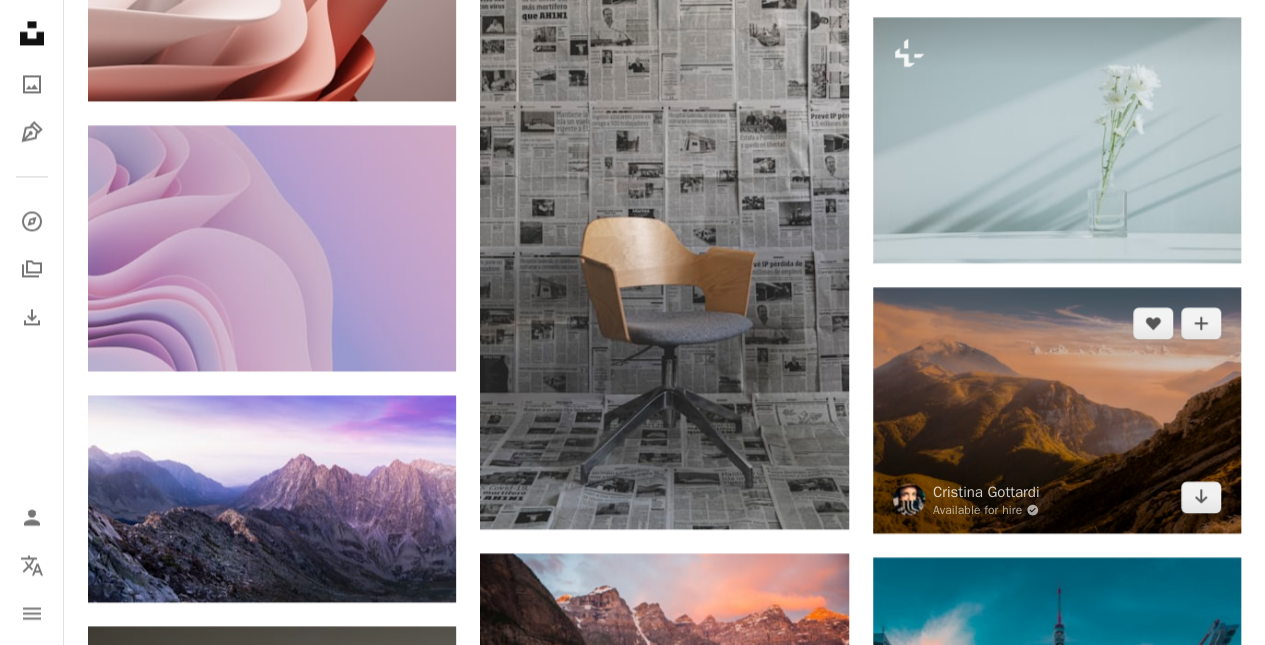 click at bounding box center (1057, 410) 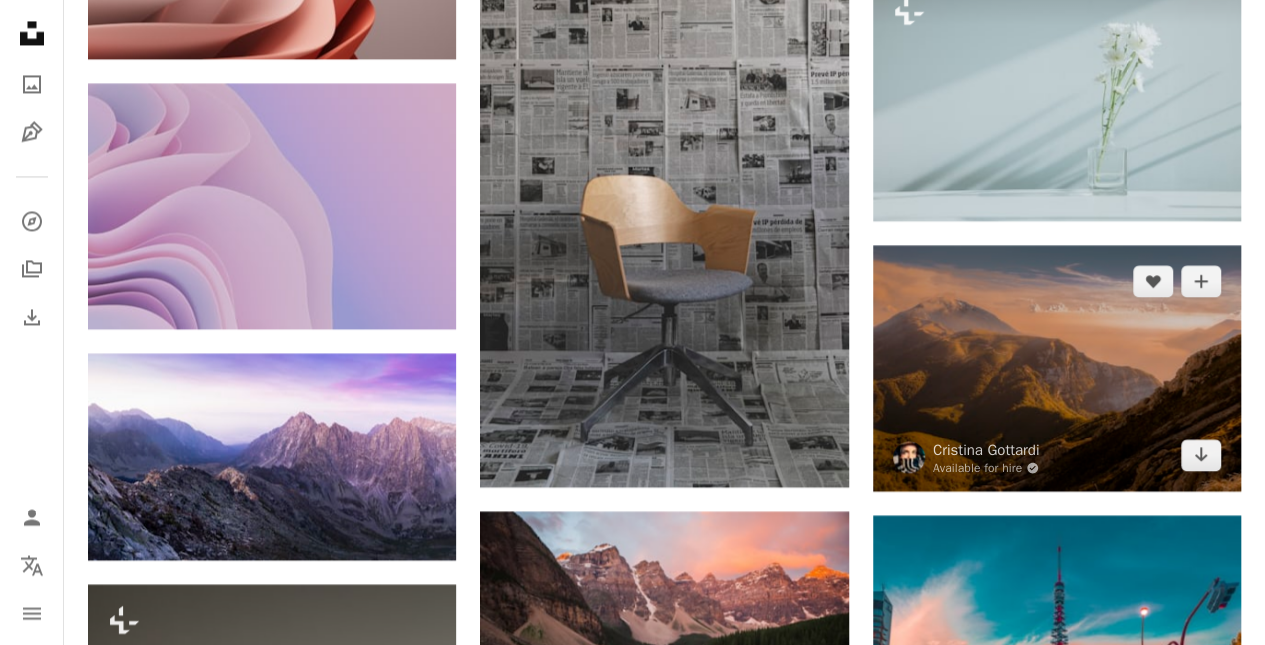 scroll, scrollTop: 9252, scrollLeft: 0, axis: vertical 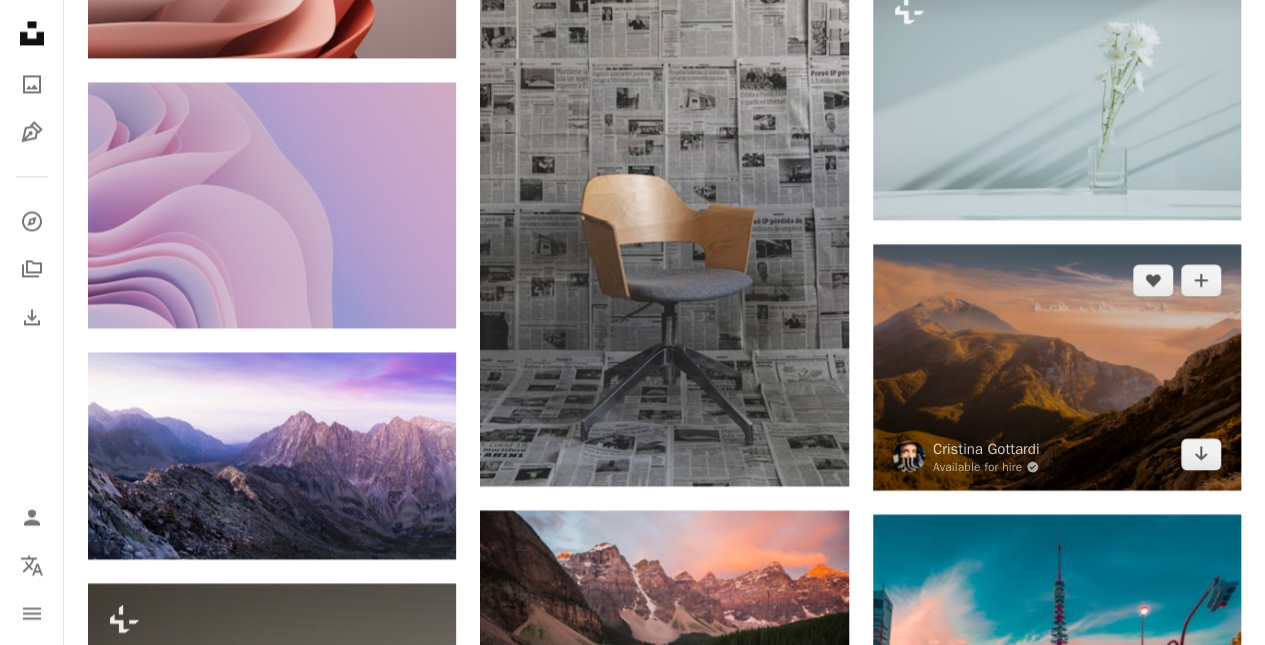 click at bounding box center [1057, 367] 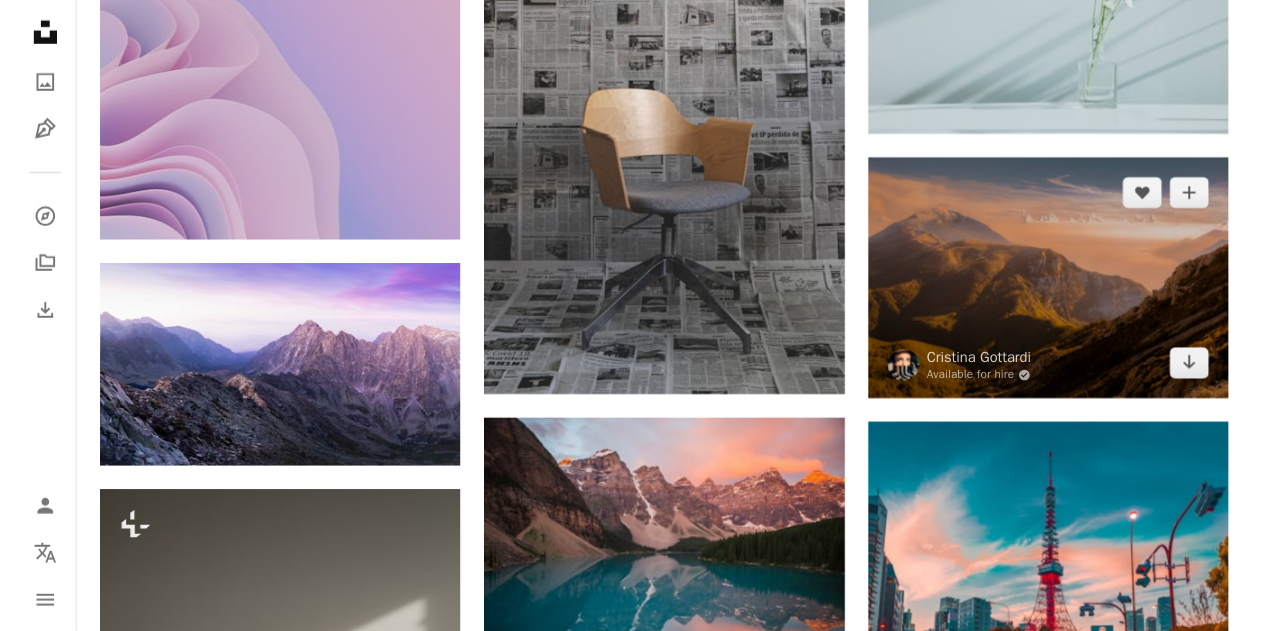scroll, scrollTop: 9333, scrollLeft: 0, axis: vertical 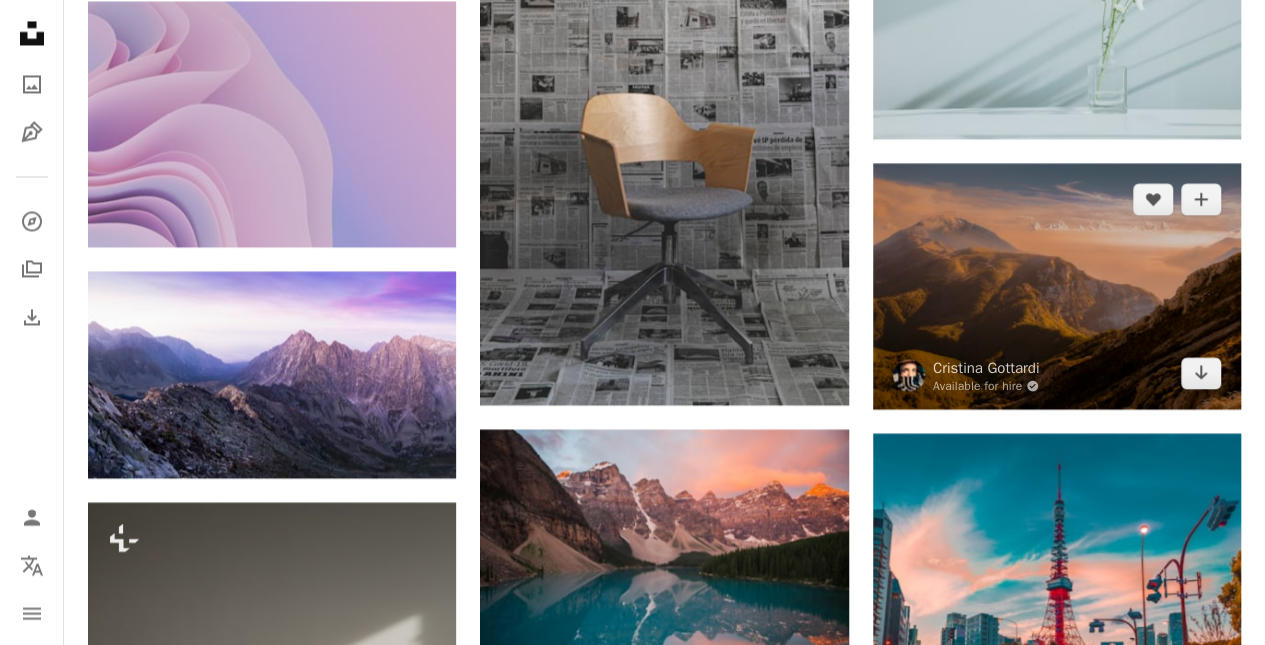 click at bounding box center [1057, 286] 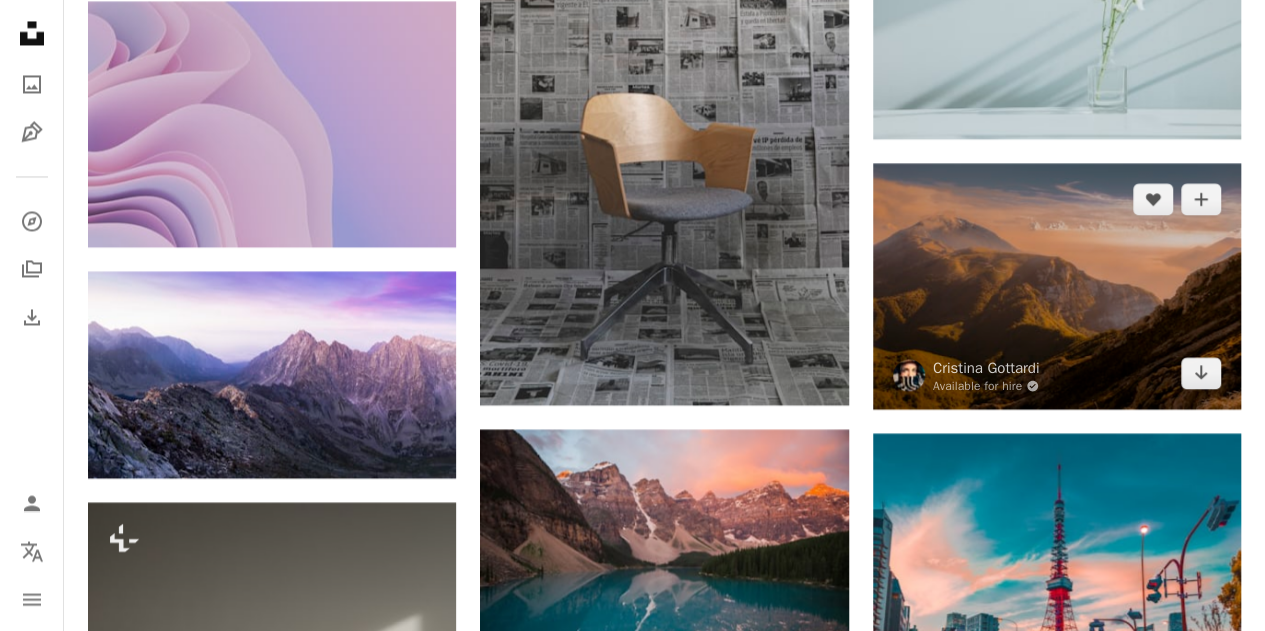click at bounding box center (1057, 286) 